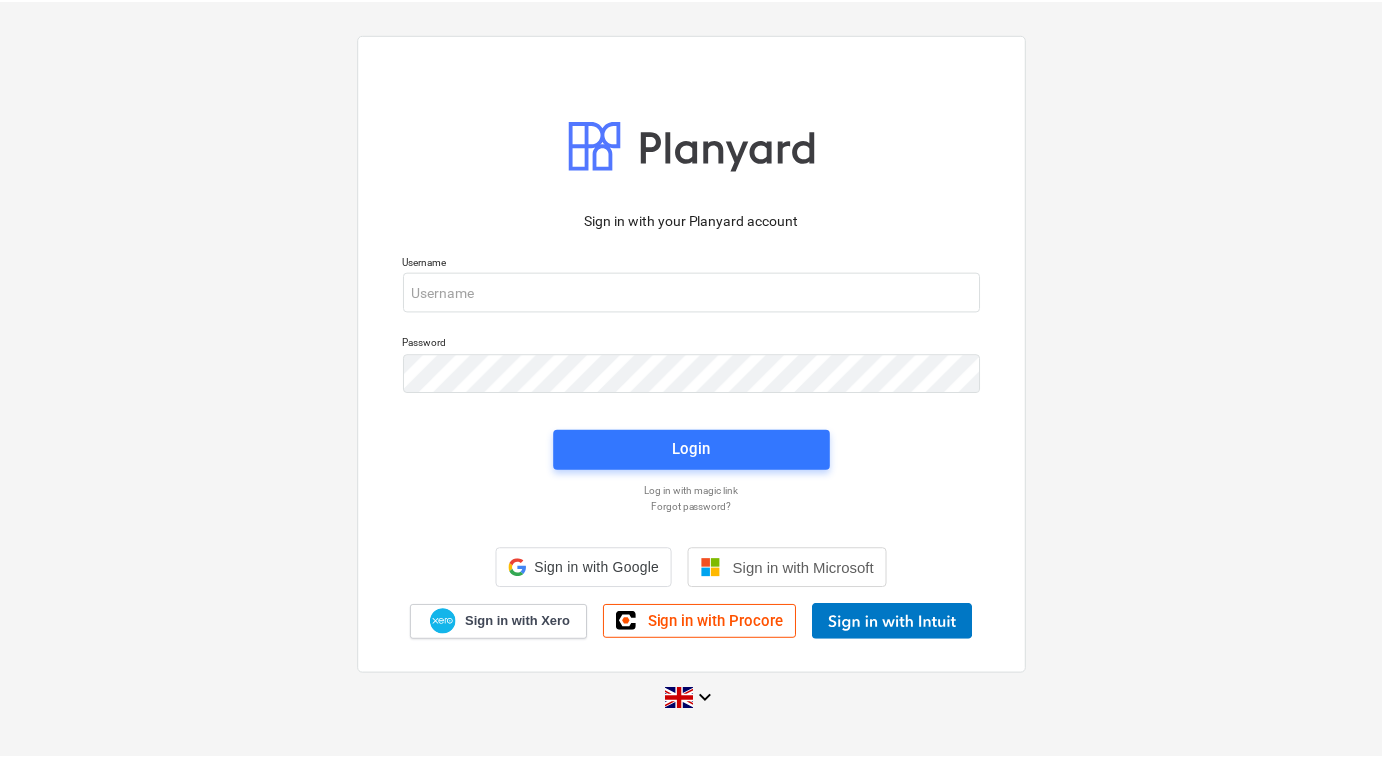 scroll, scrollTop: 0, scrollLeft: 0, axis: both 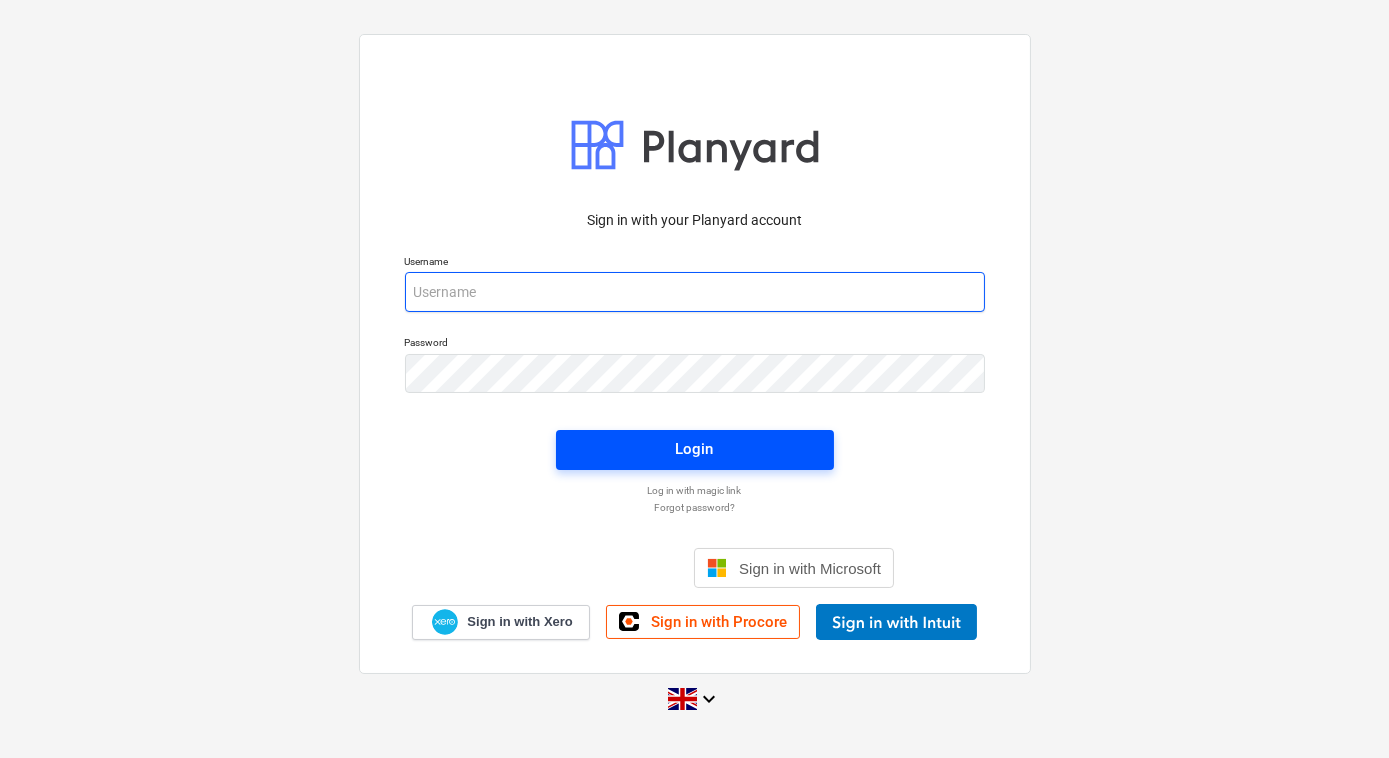 type on "[EMAIL_ADDRESS][DOMAIN_NAME]" 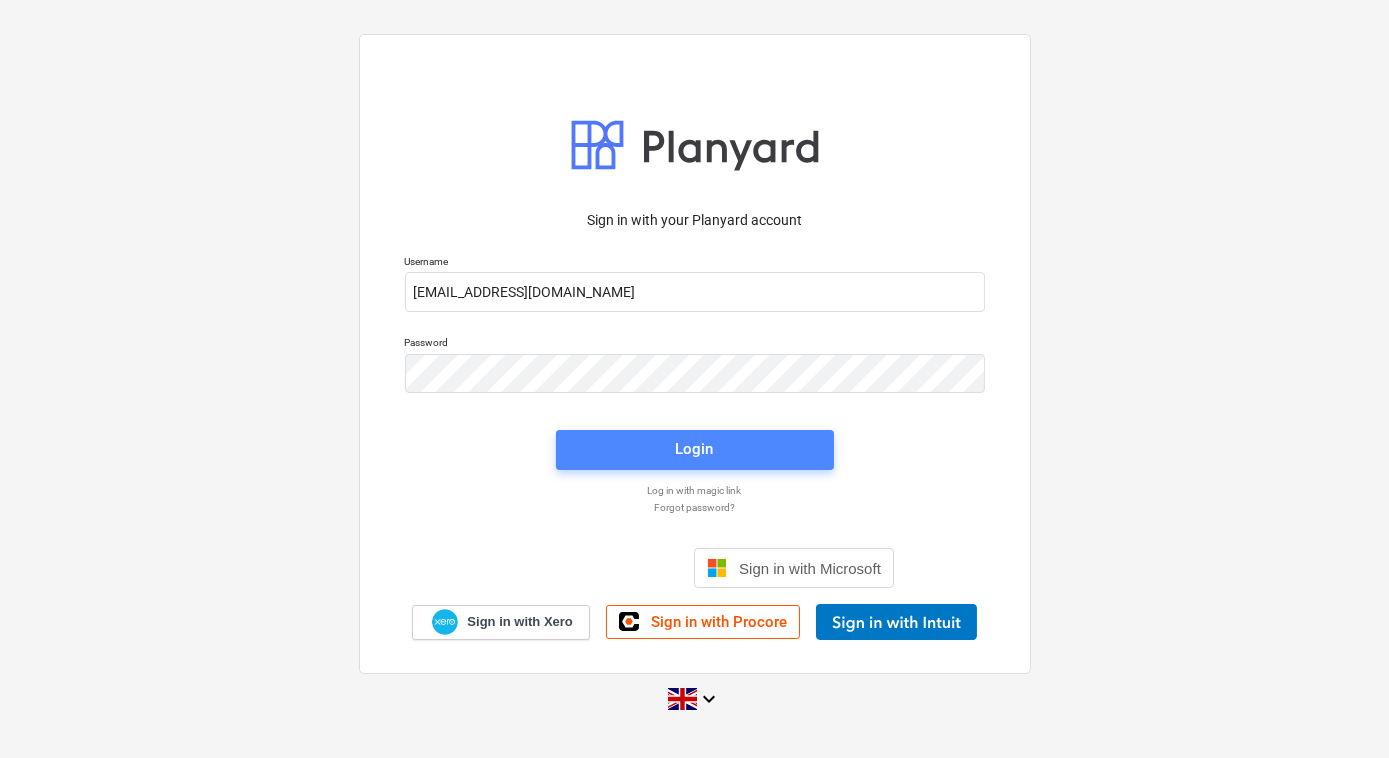 click on "Login" at bounding box center [695, 449] 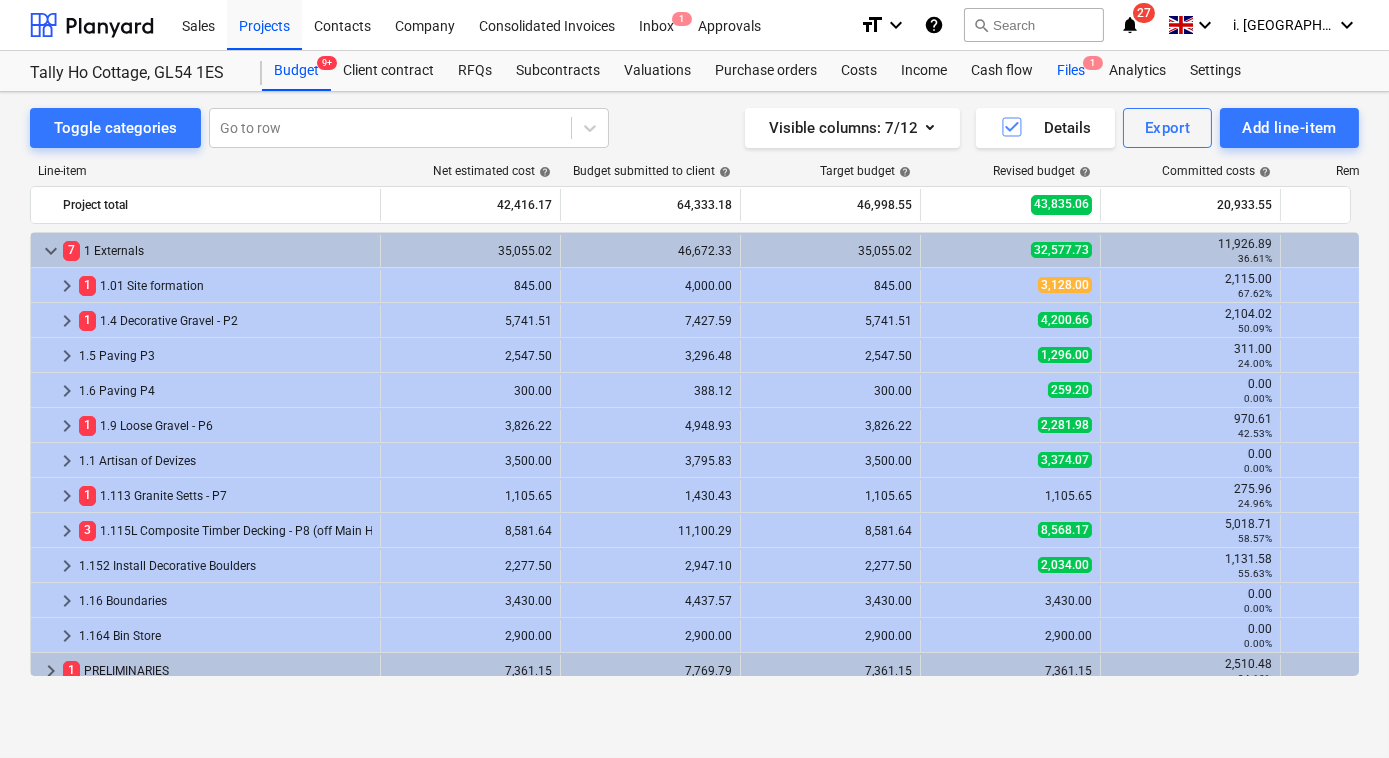 click on "Files 1" at bounding box center [1071, 71] 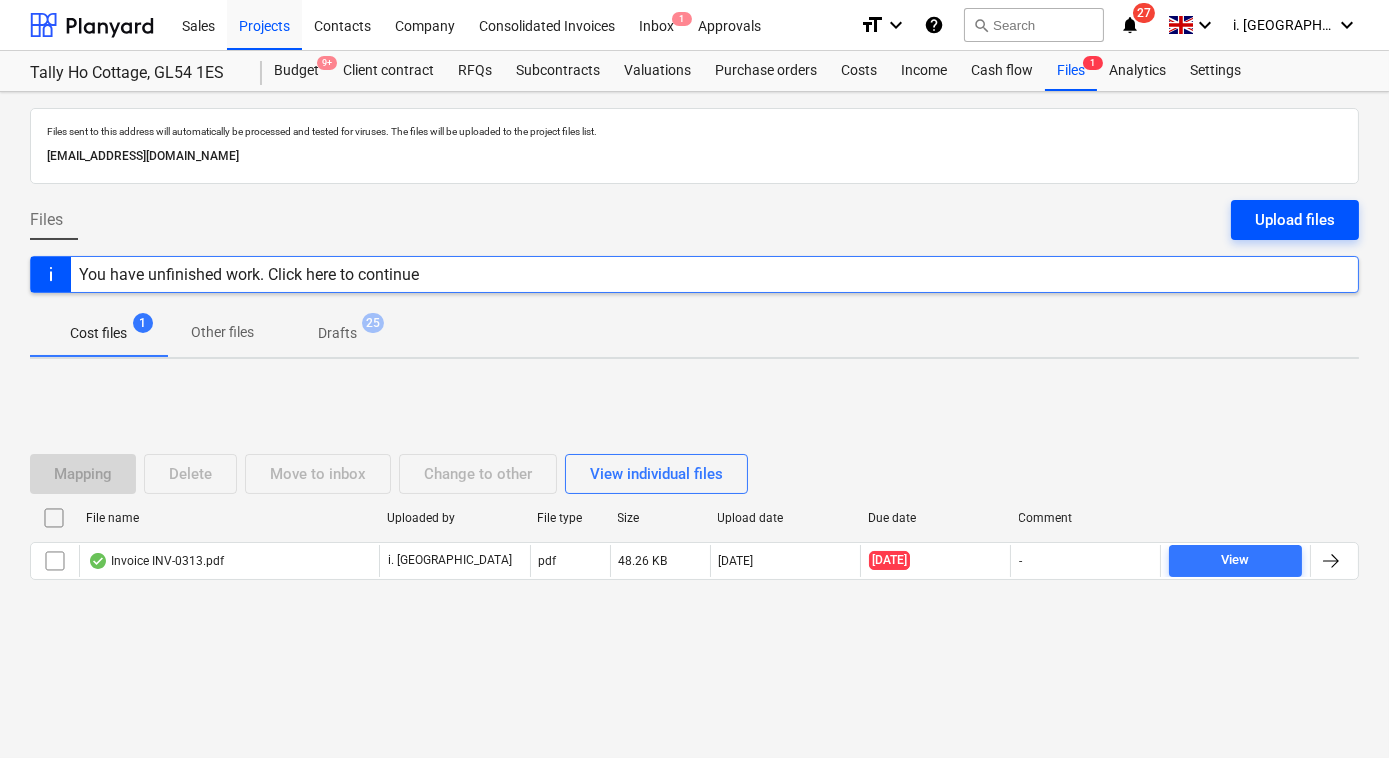 click on "Upload files" at bounding box center (1295, 220) 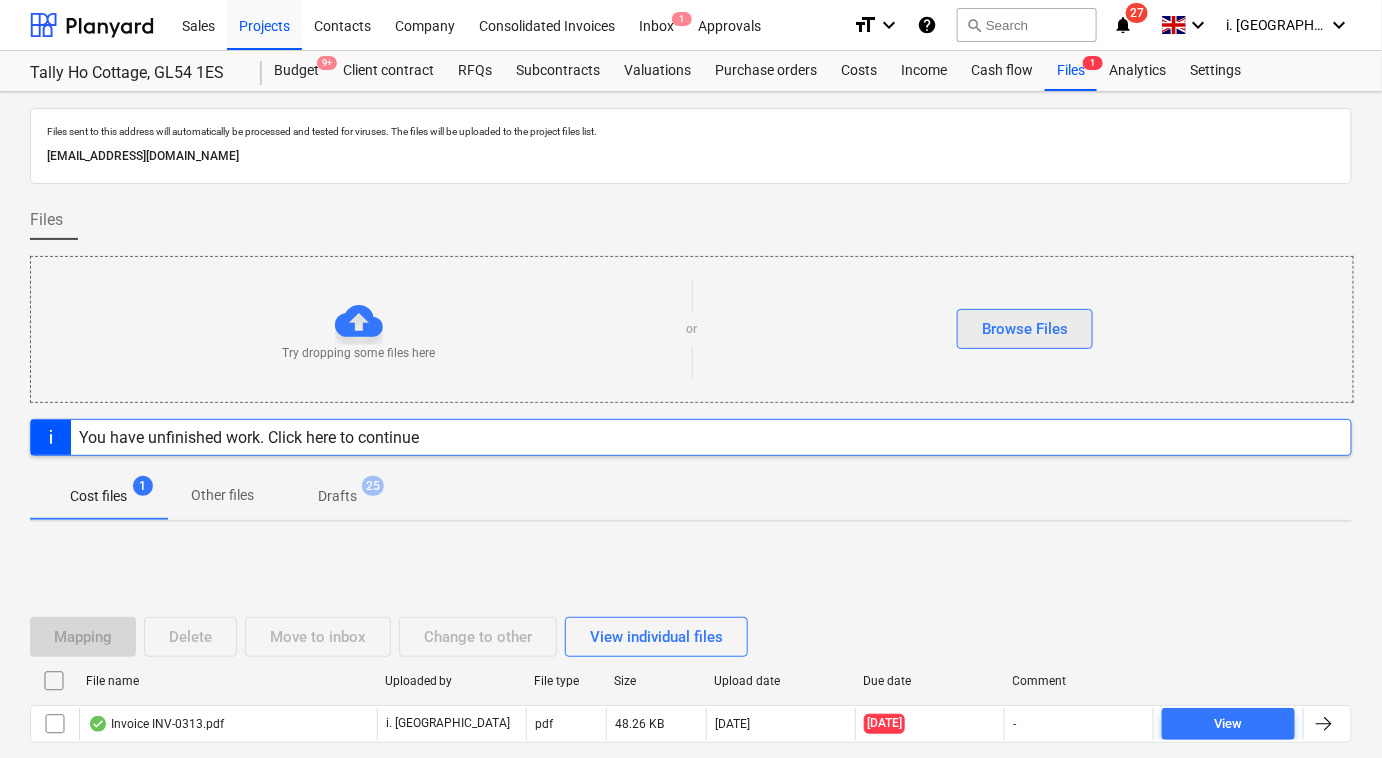 click on "Browse Files" at bounding box center (1025, 329) 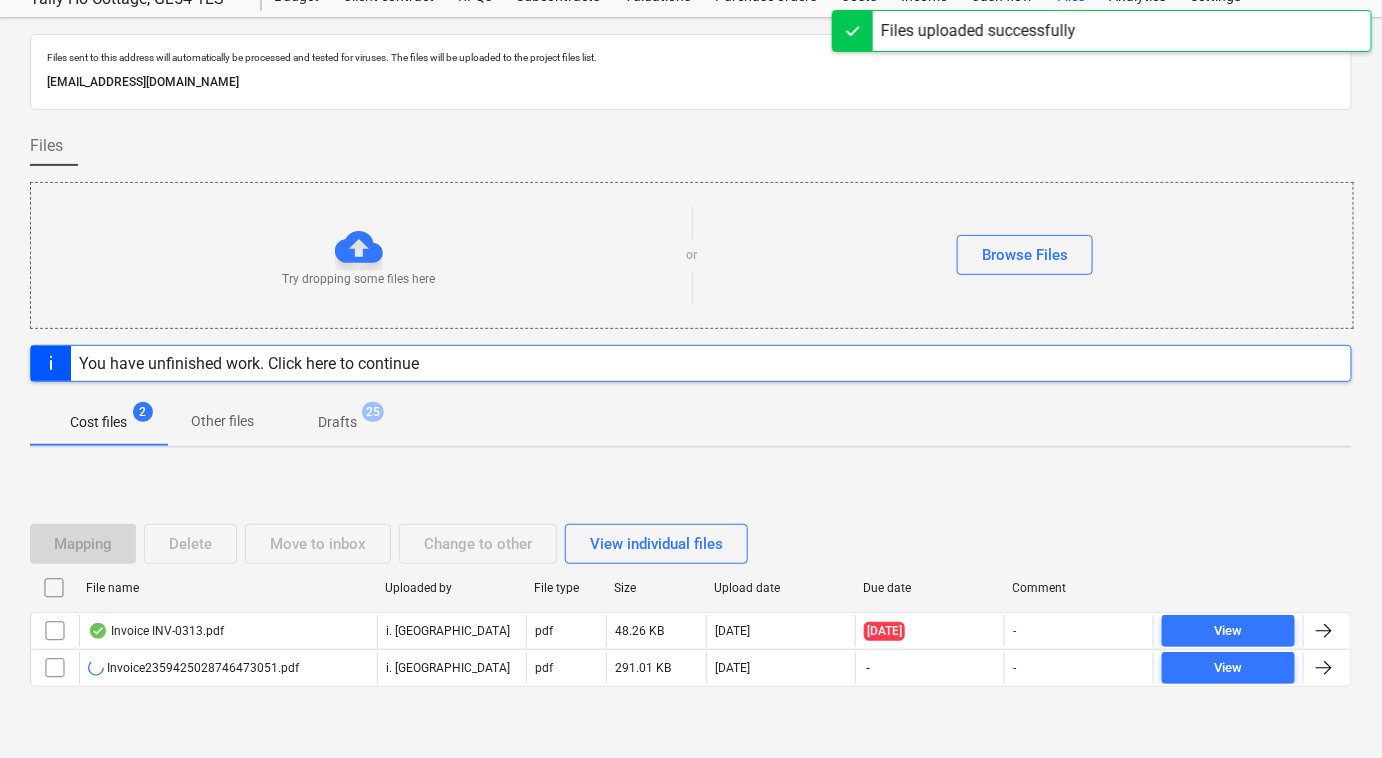 scroll, scrollTop: 109, scrollLeft: 0, axis: vertical 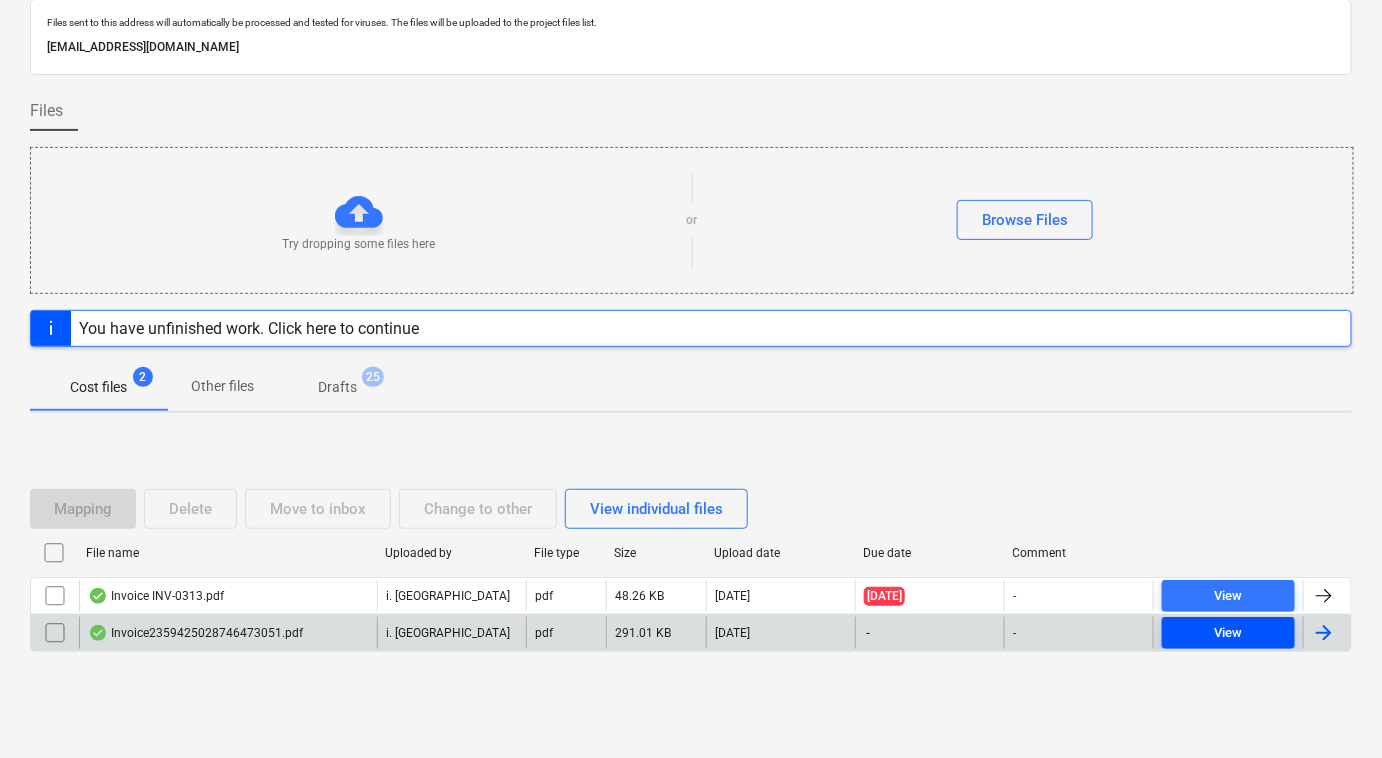 click on "View" at bounding box center (1228, 633) 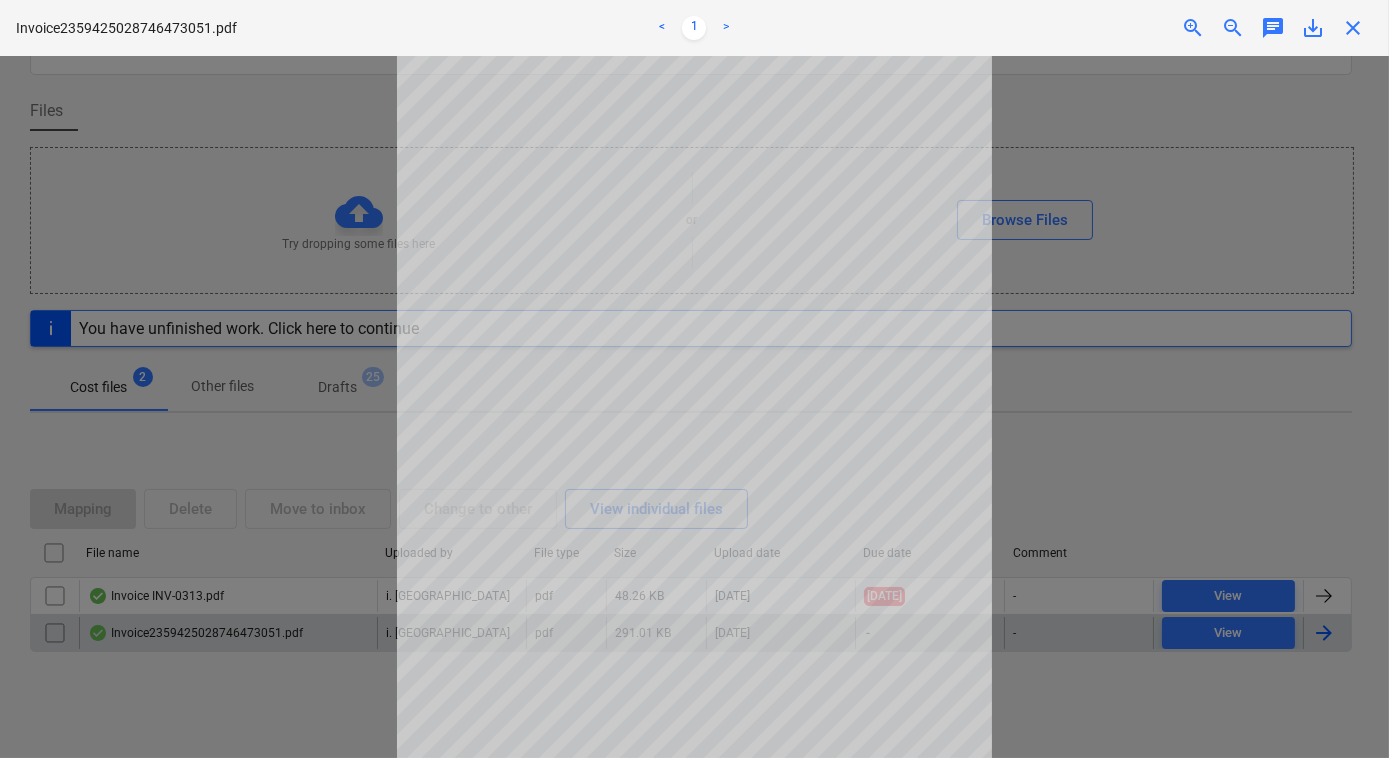 click on "close" at bounding box center (1353, 28) 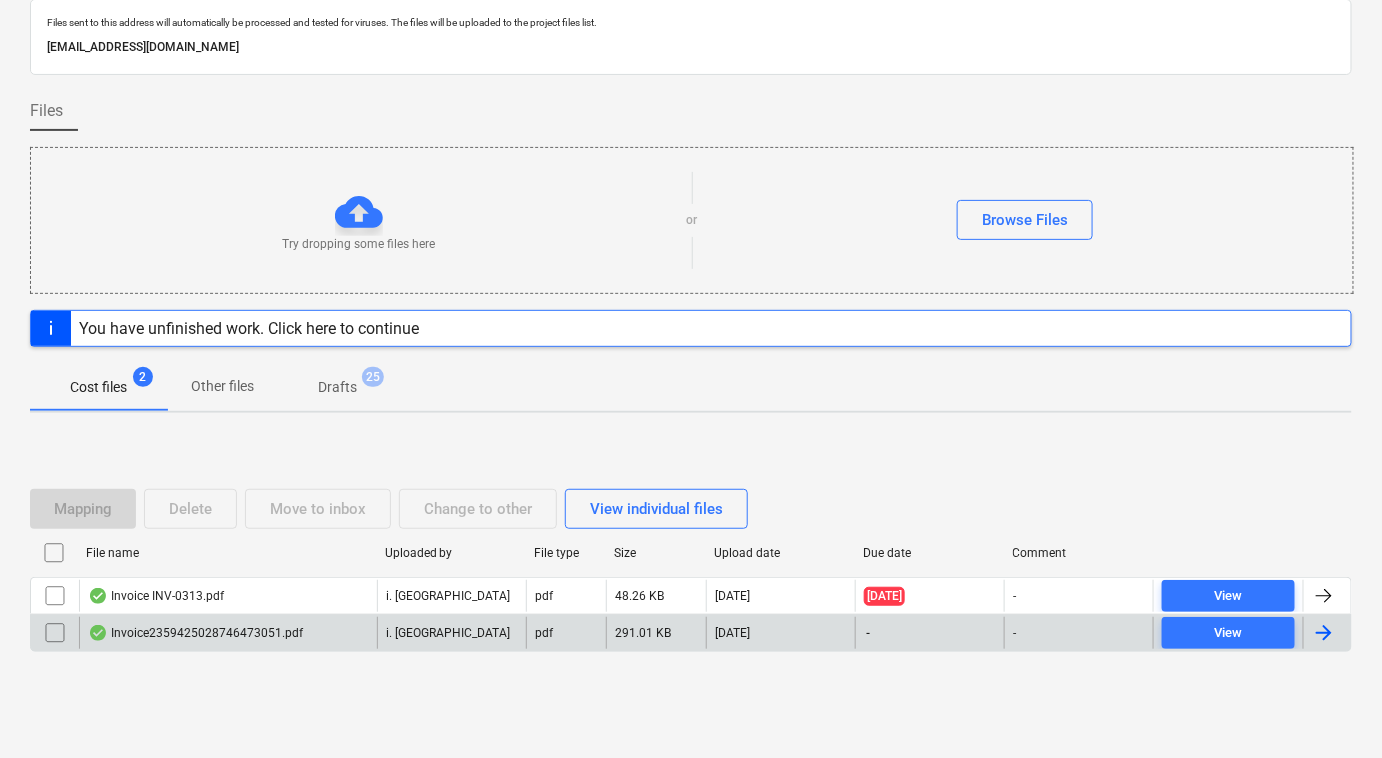 click at bounding box center (55, 633) 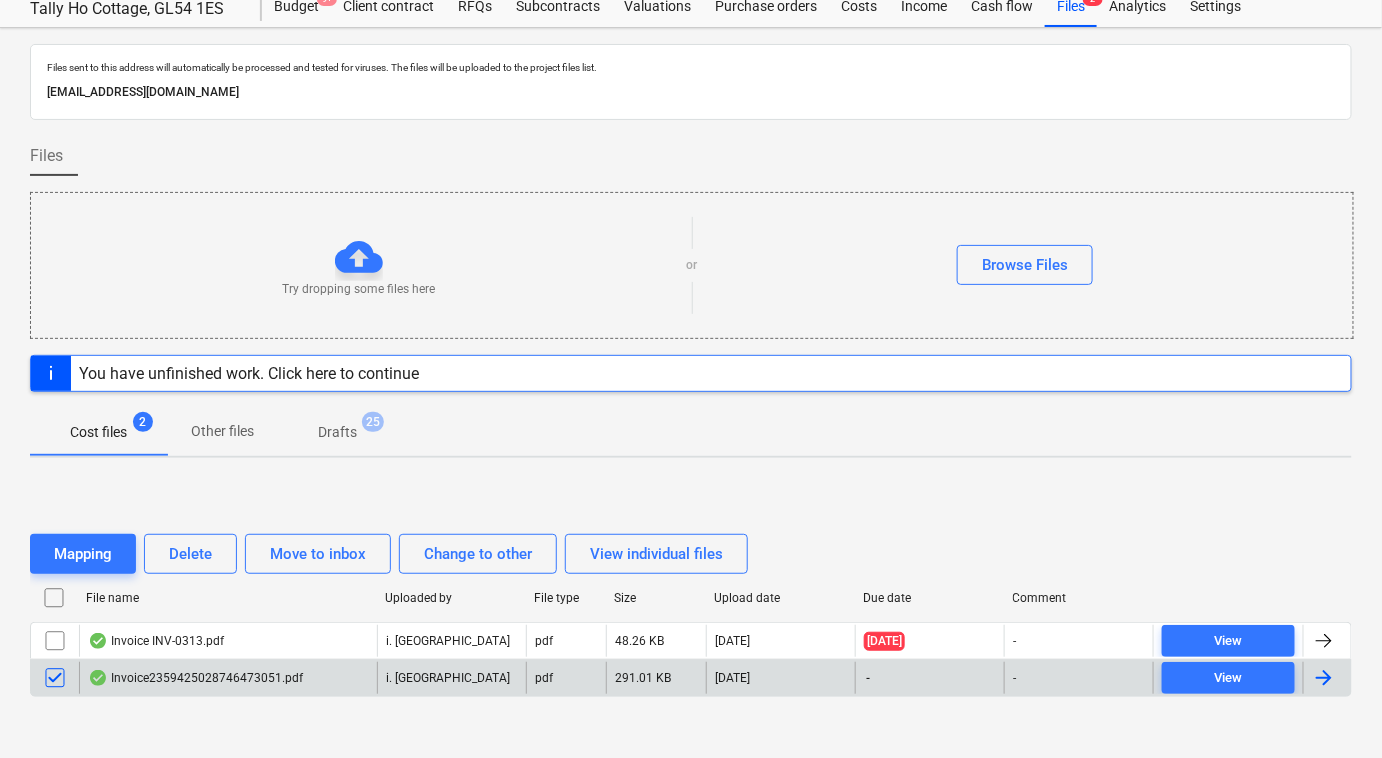 scroll, scrollTop: 109, scrollLeft: 0, axis: vertical 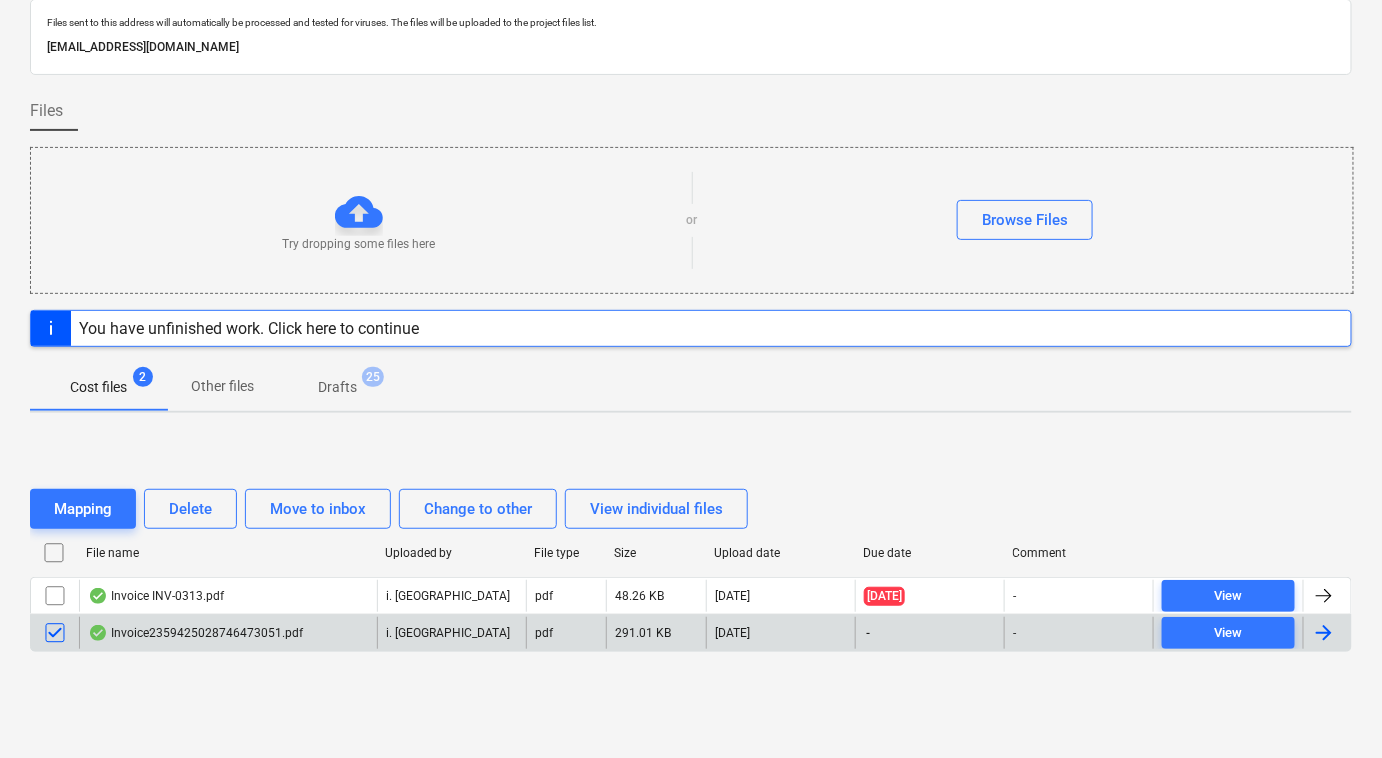 click on "Invoice2359425028746473051.pdf" at bounding box center [195, 633] 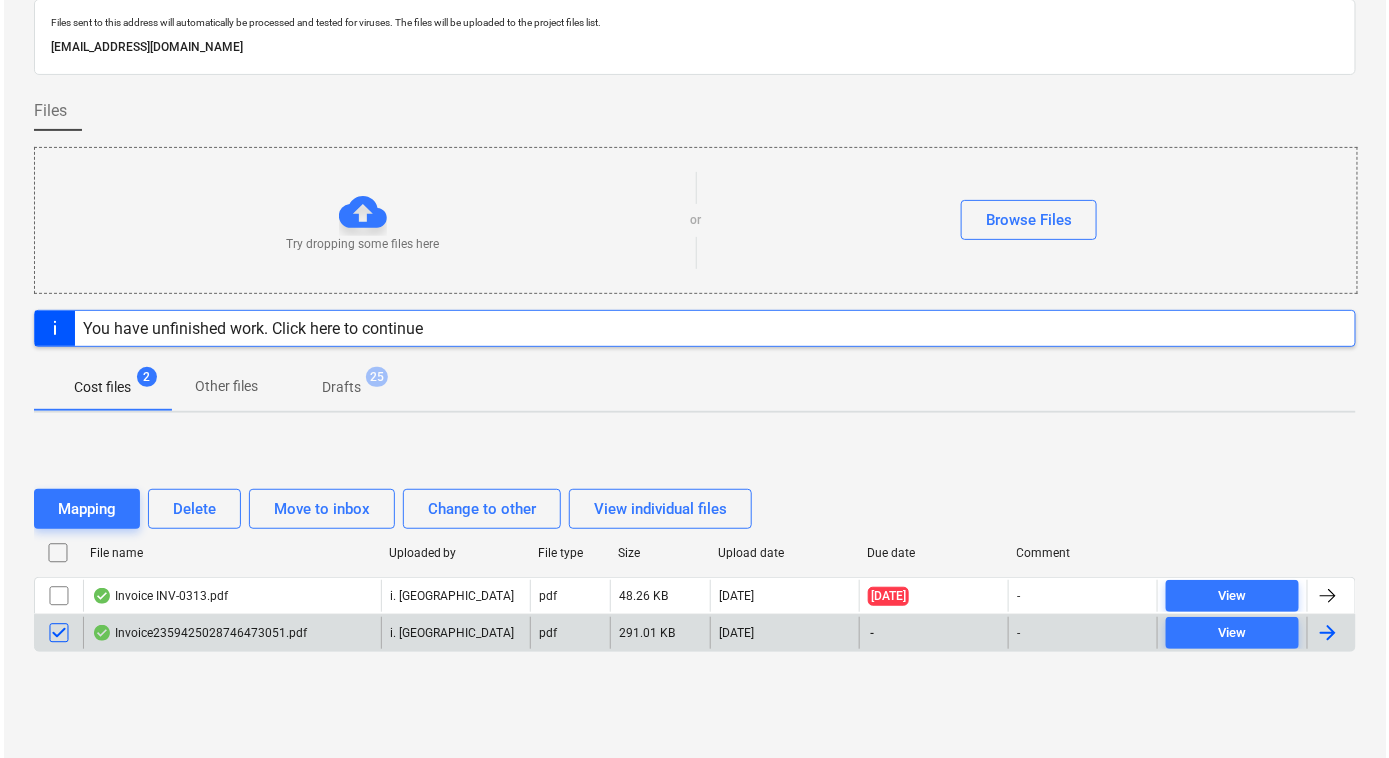 scroll, scrollTop: 90, scrollLeft: 0, axis: vertical 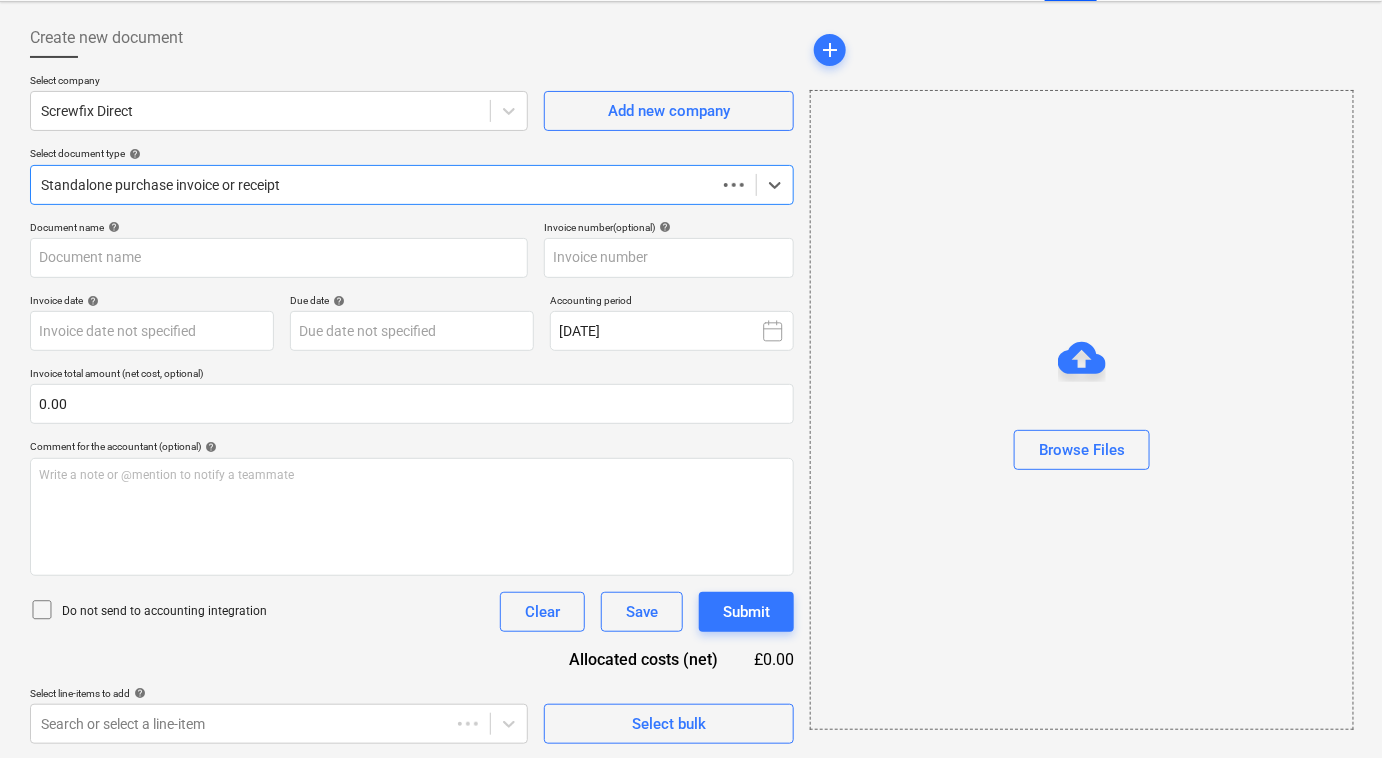 type on "A22455973724" 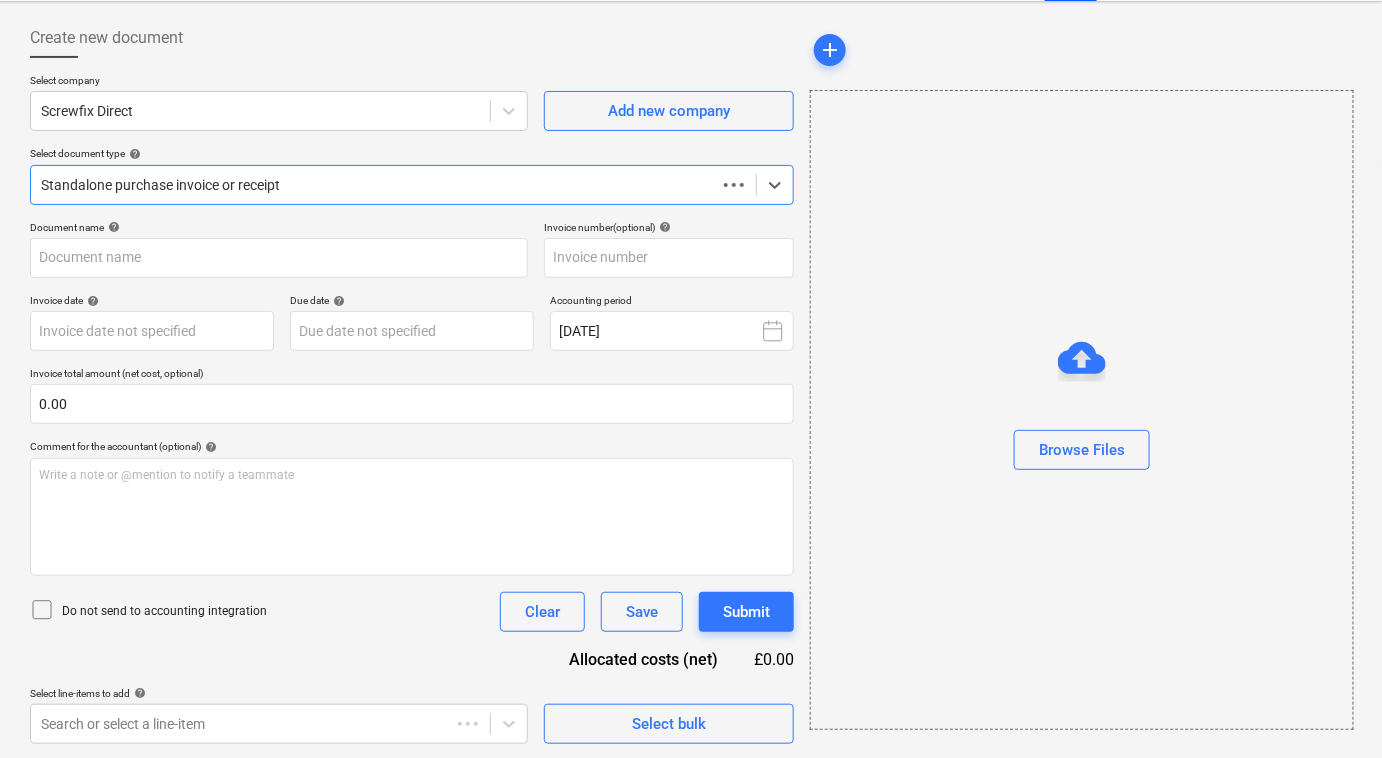 type on "A22455973724" 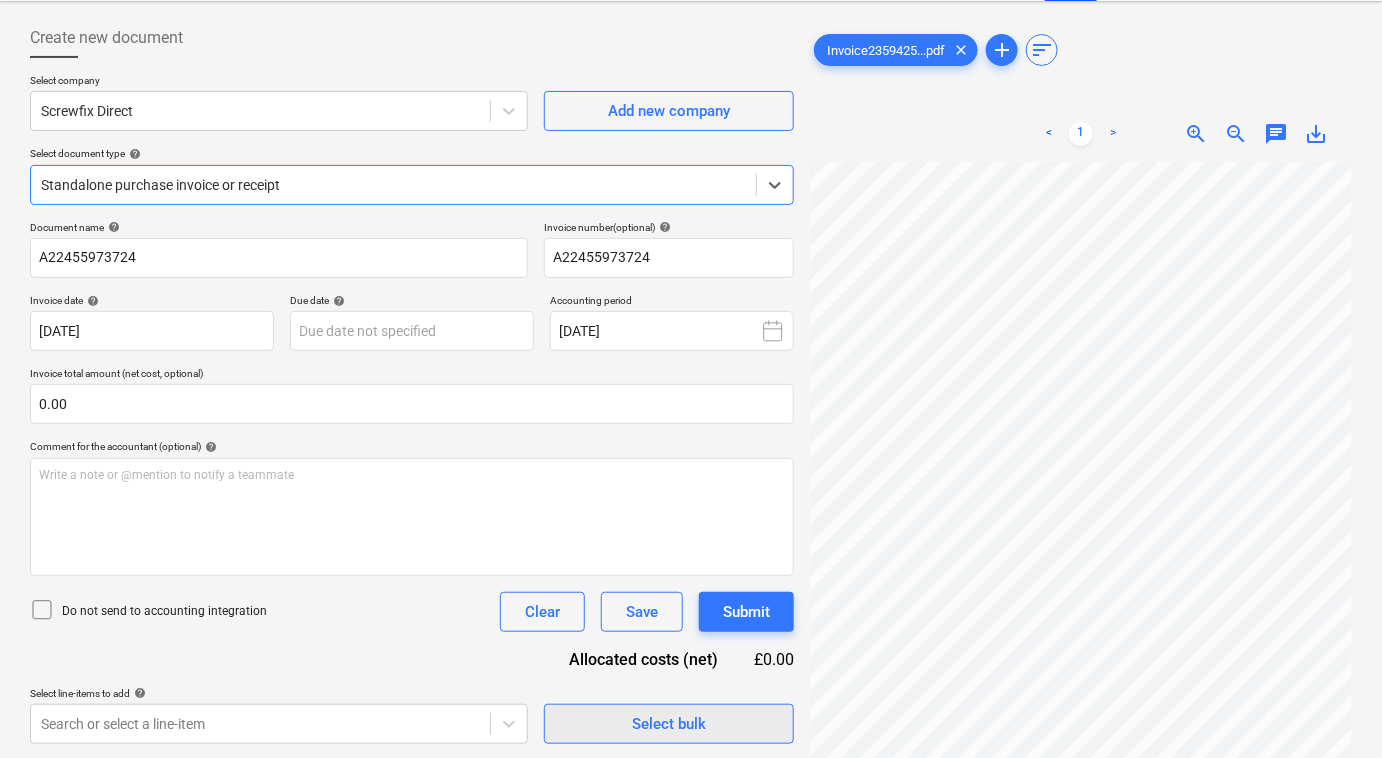 click on "Select bulk" at bounding box center (669, 724) 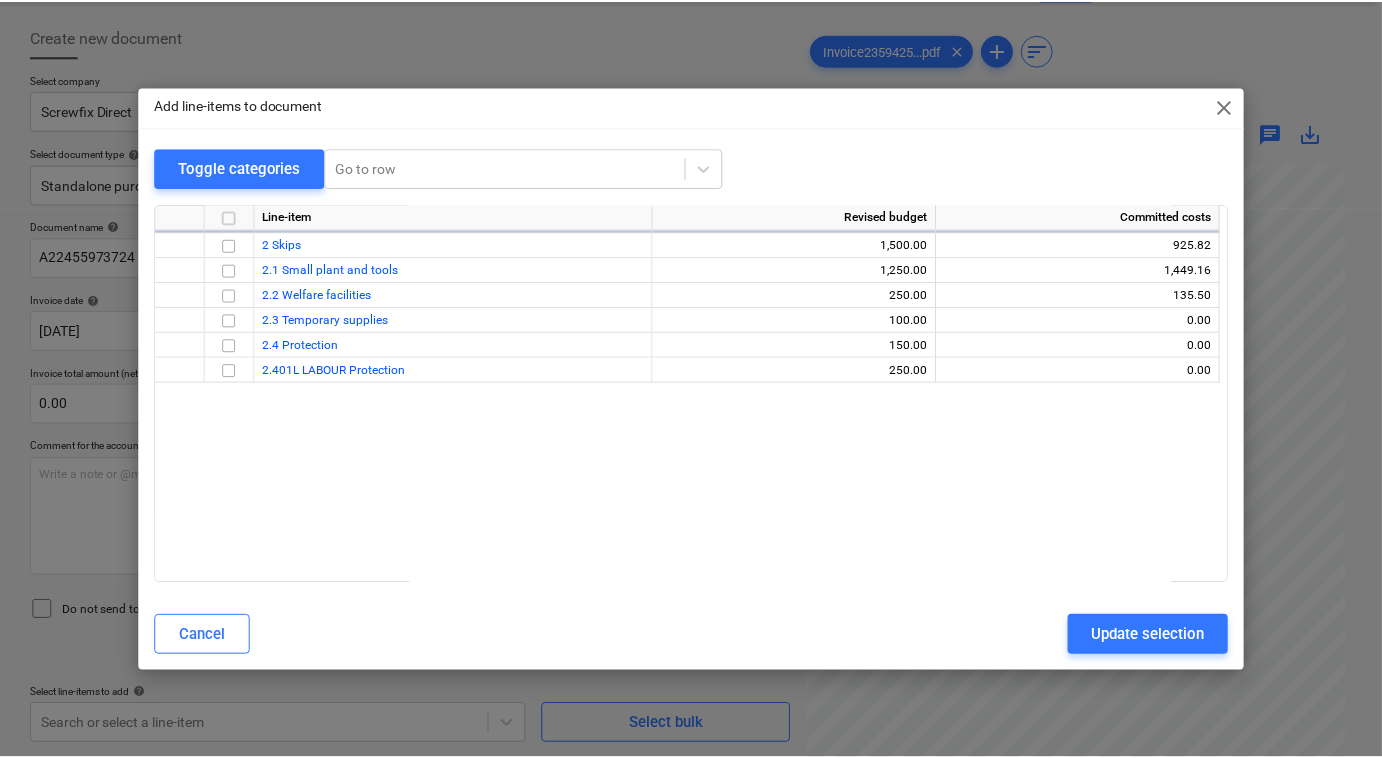 scroll, scrollTop: 1141, scrollLeft: 0, axis: vertical 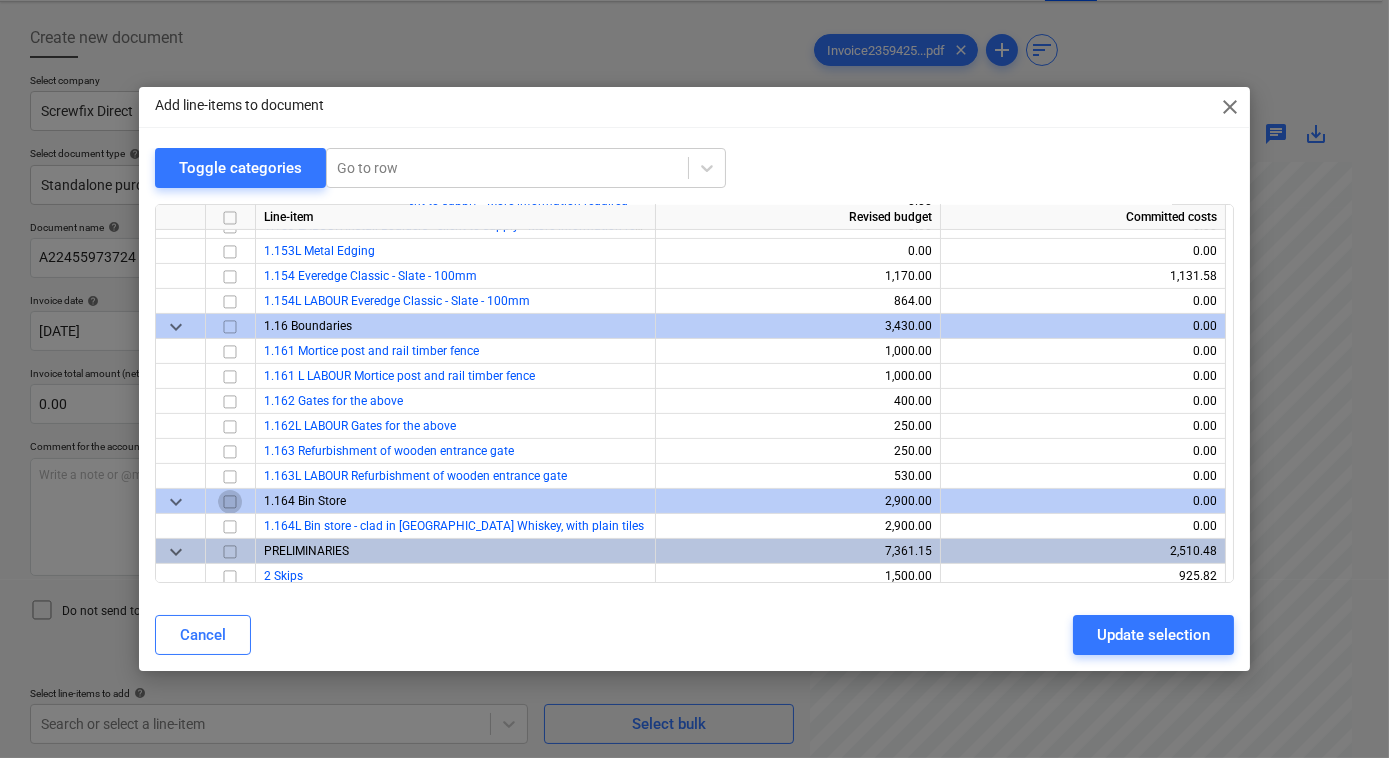 click at bounding box center (230, 502) 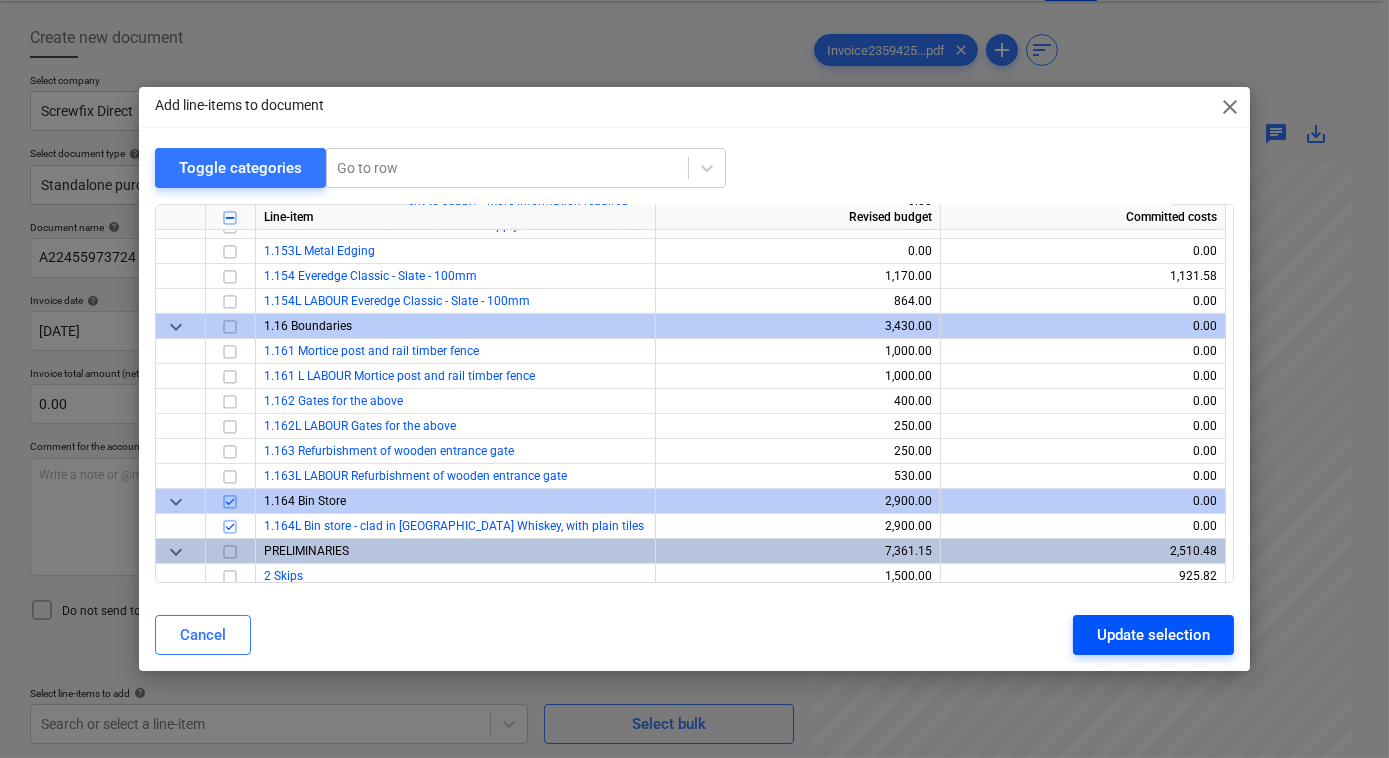 click on "Update selection" at bounding box center (1153, 635) 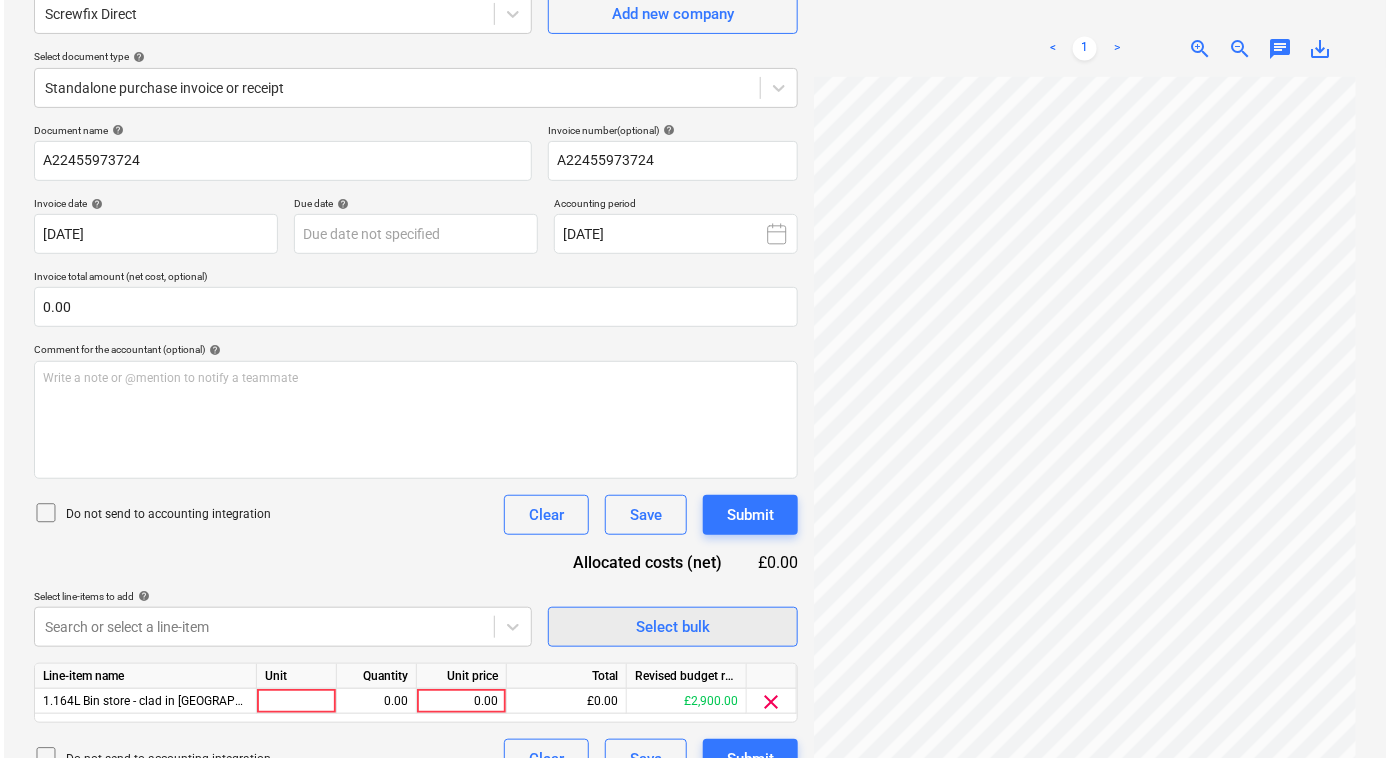 scroll, scrollTop: 223, scrollLeft: 0, axis: vertical 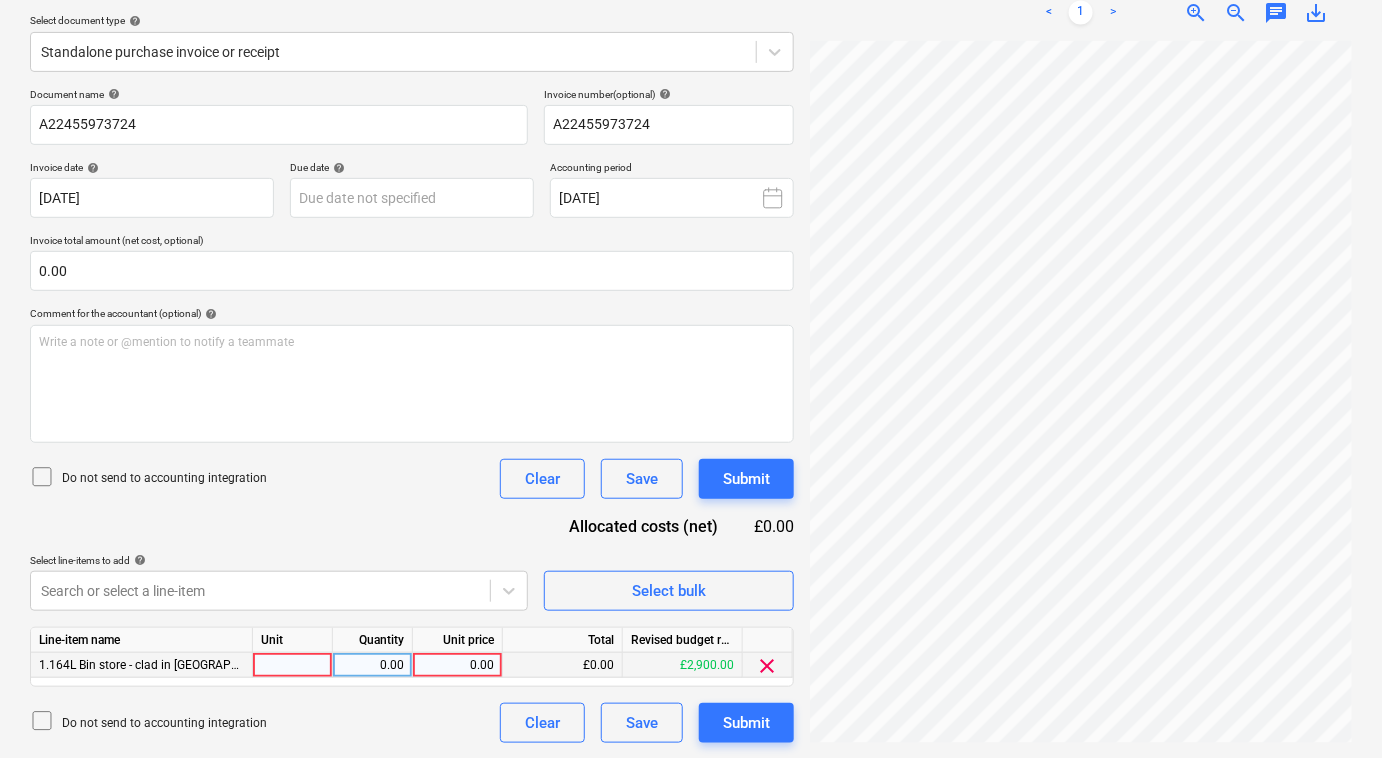 click at bounding box center (293, 665) 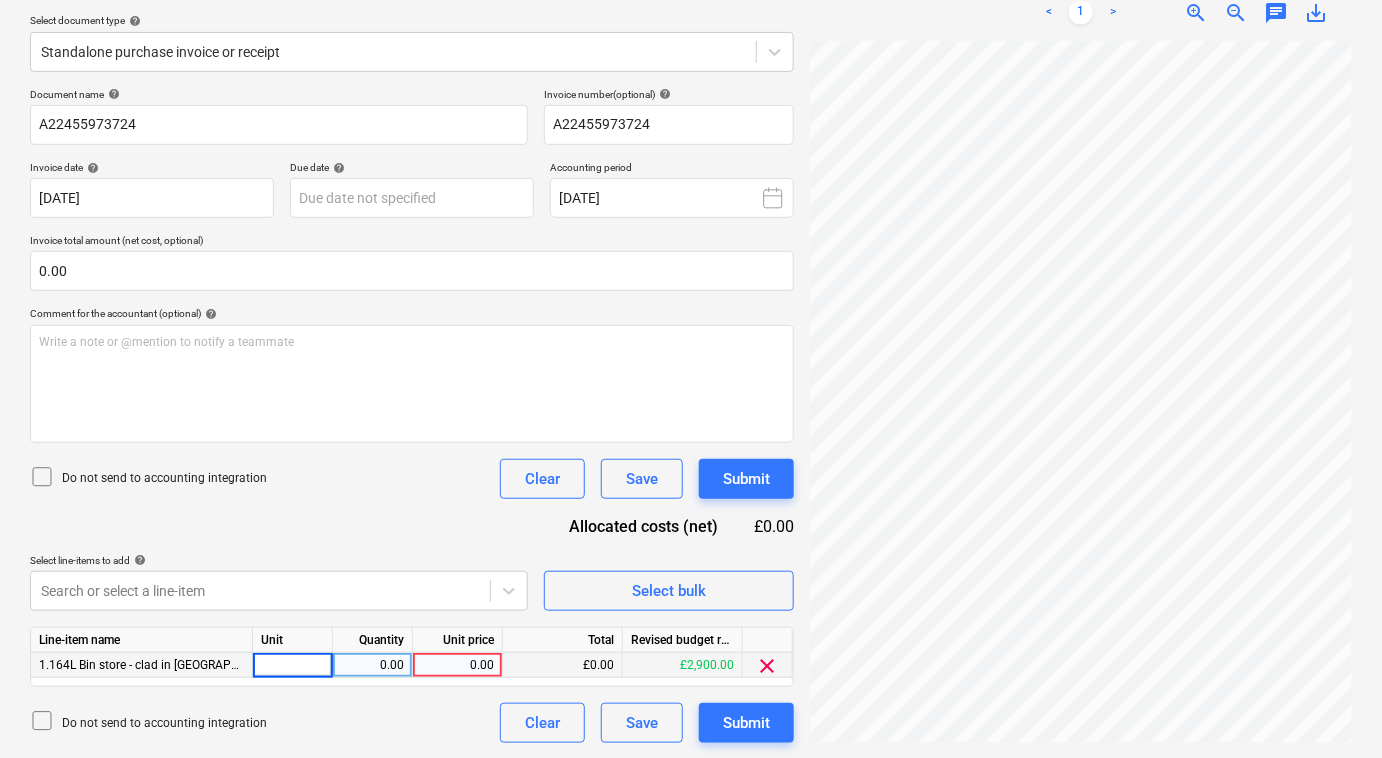 type on "1" 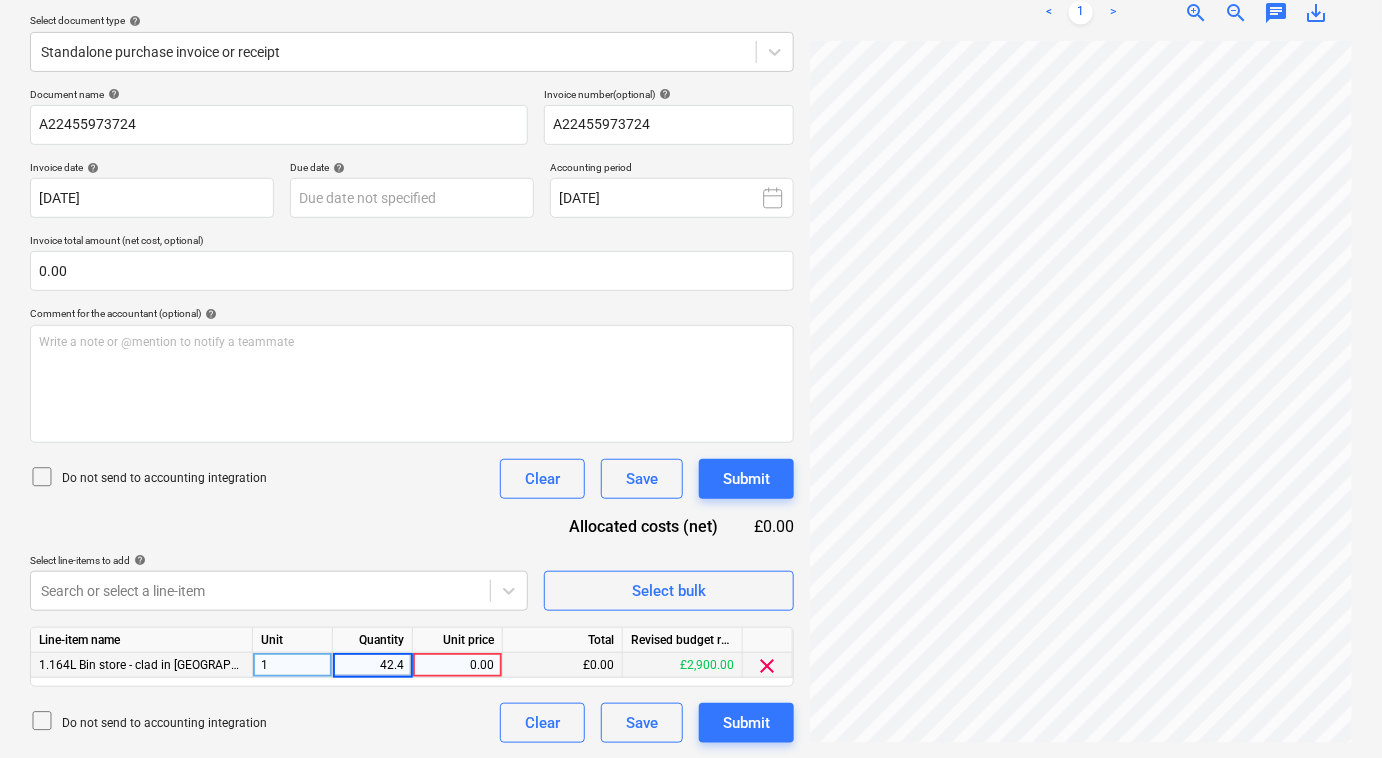 type on "42.47" 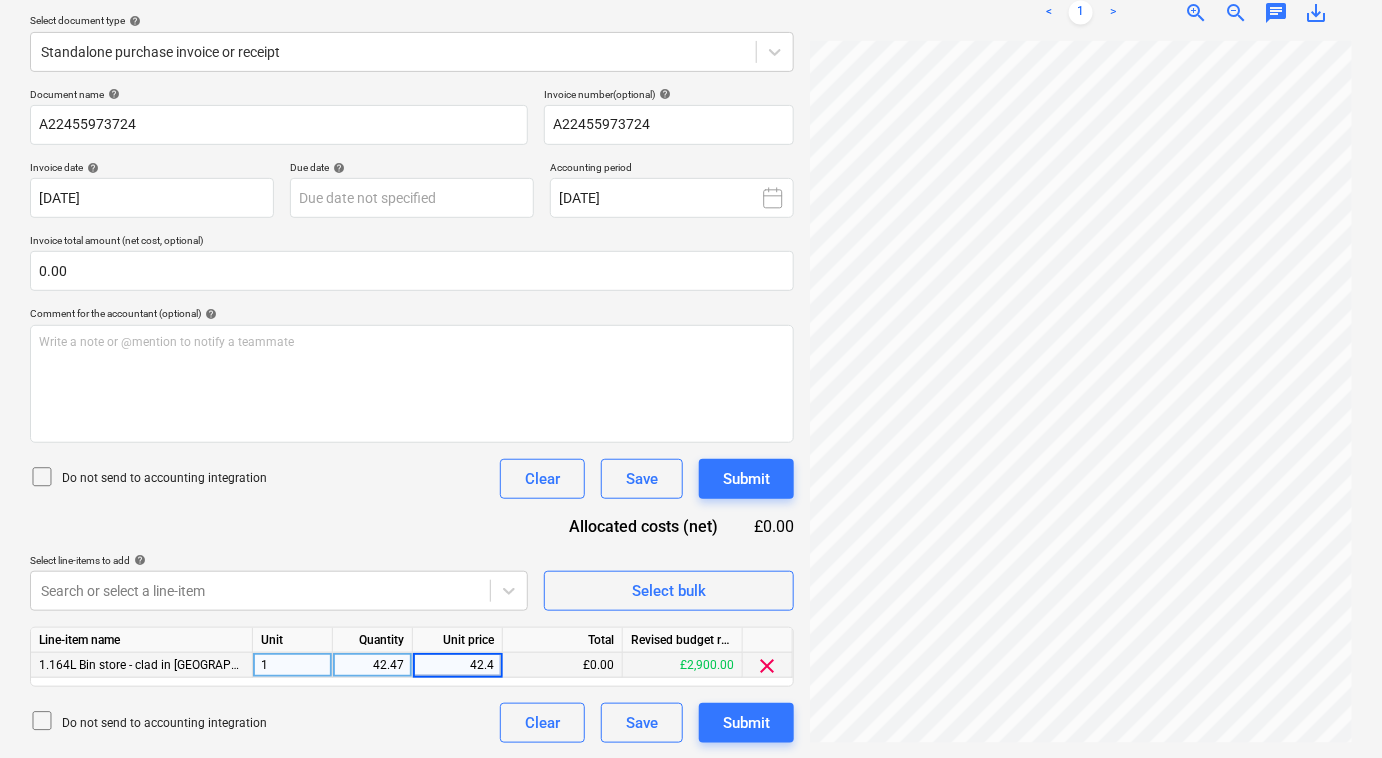 type on "42.47" 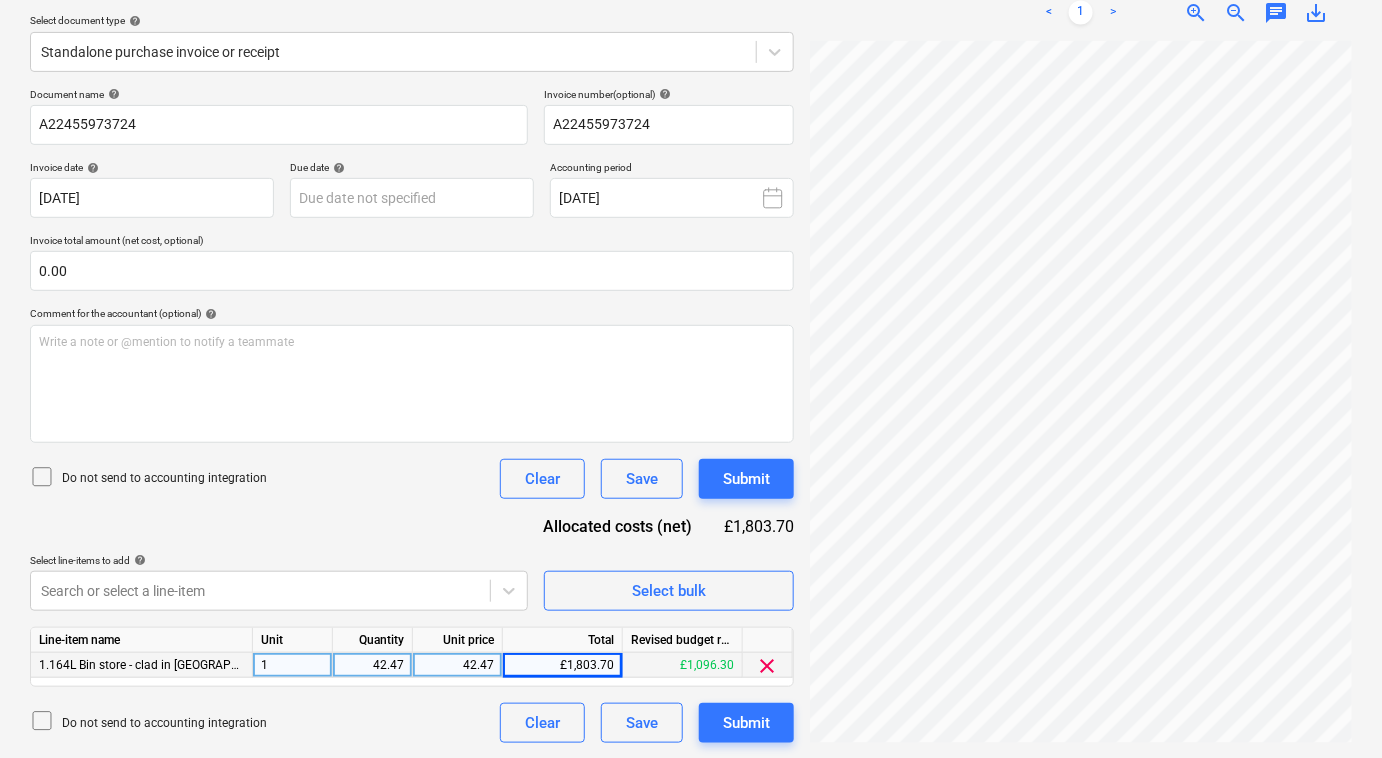 click on "42.47" at bounding box center (373, 665) 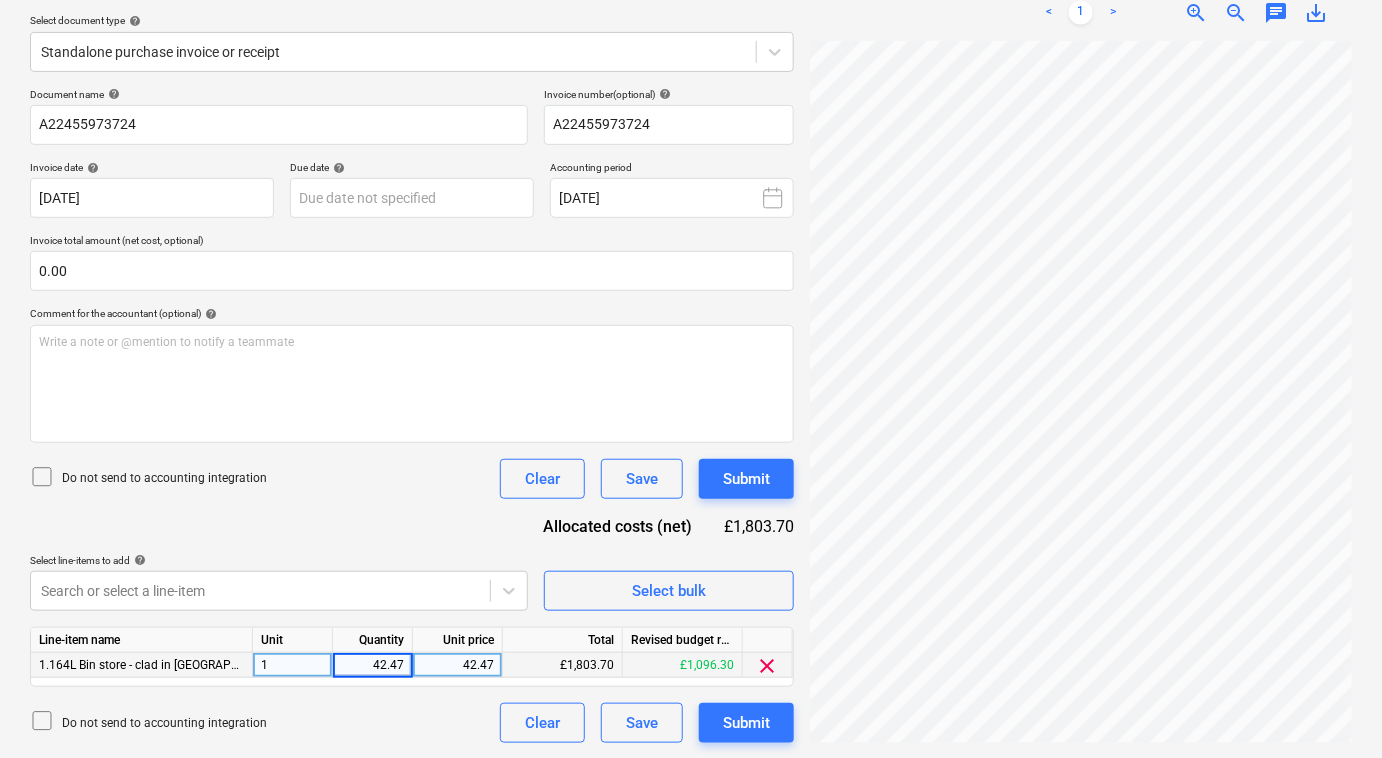 type on "1" 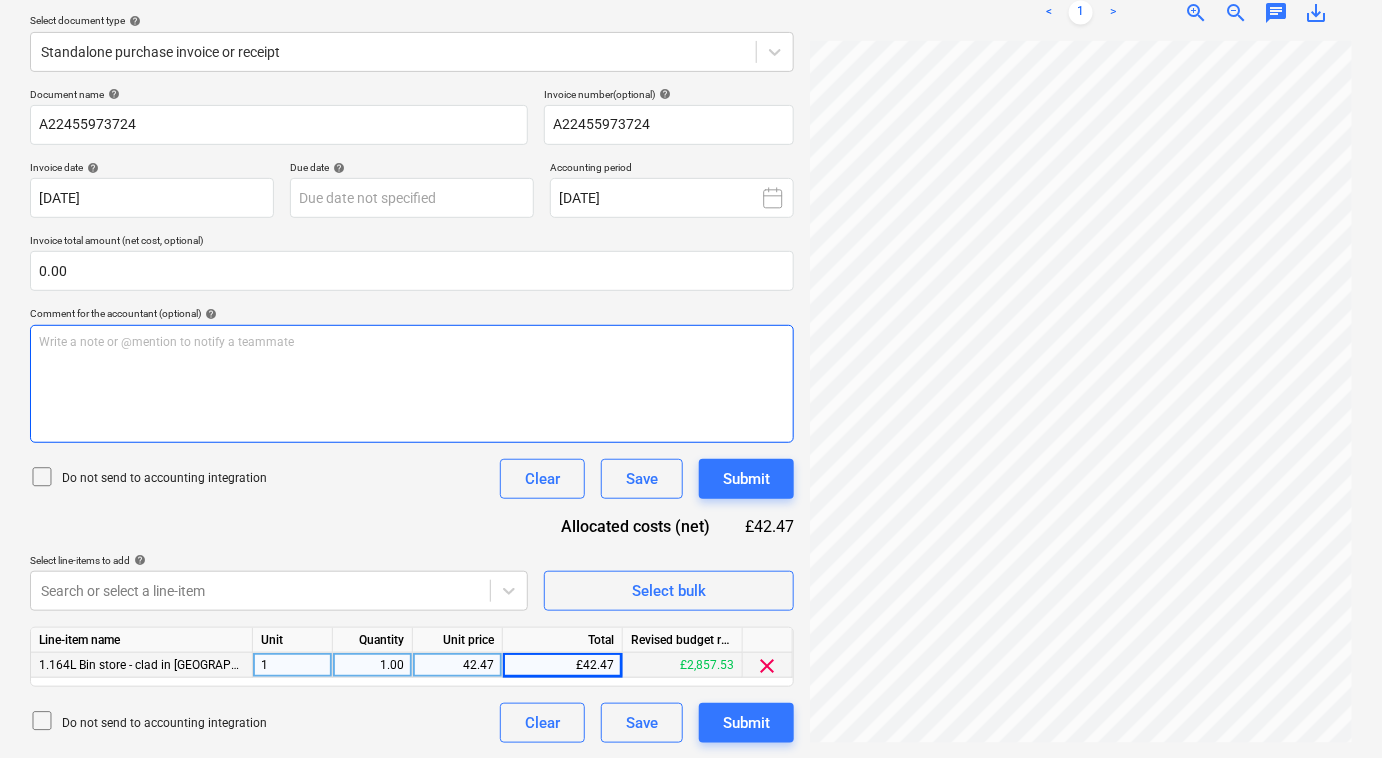 click on "Write a note or @mention to notify a teammate [PERSON_NAME]" at bounding box center [412, 384] 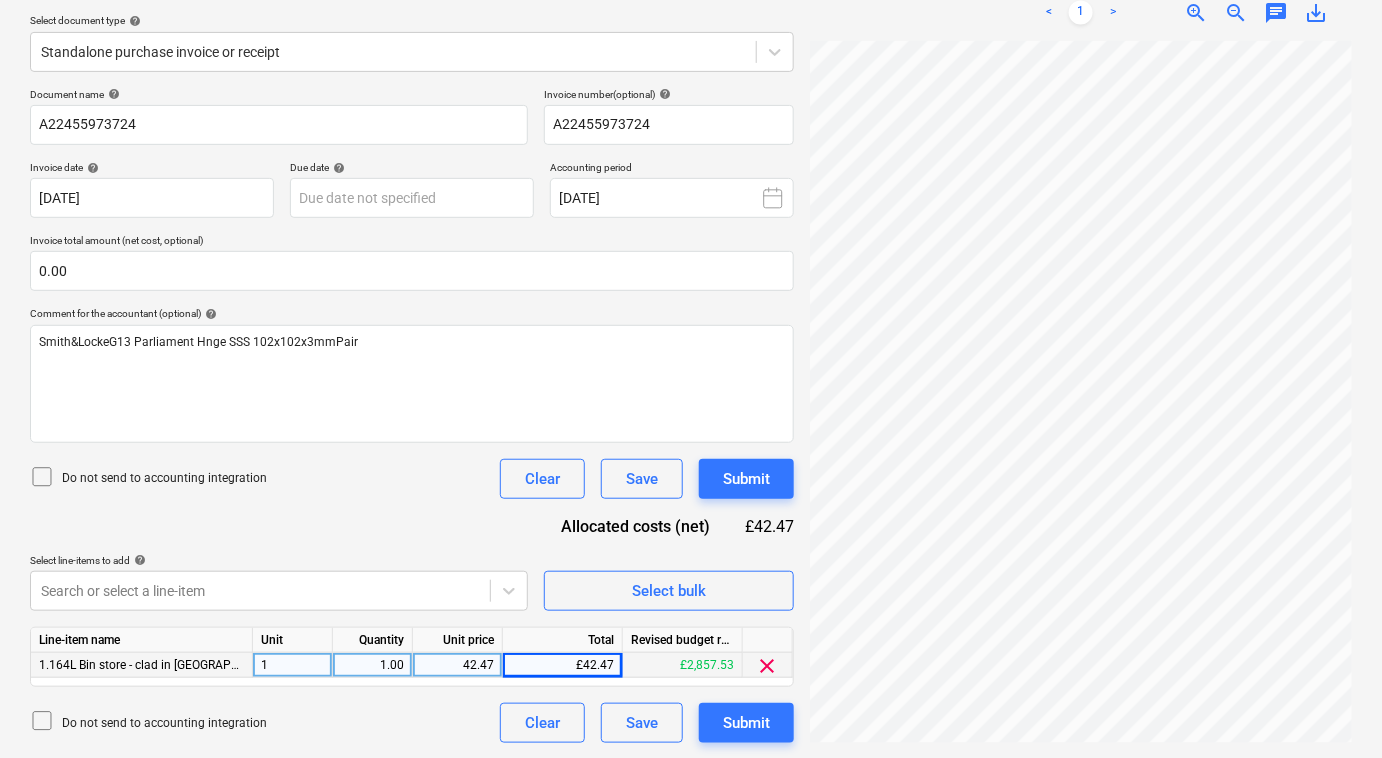 click on "1.164L Bin store - clad in [GEOGRAPHIC_DATA] Whiskey, with plain tiles" at bounding box center [142, 665] 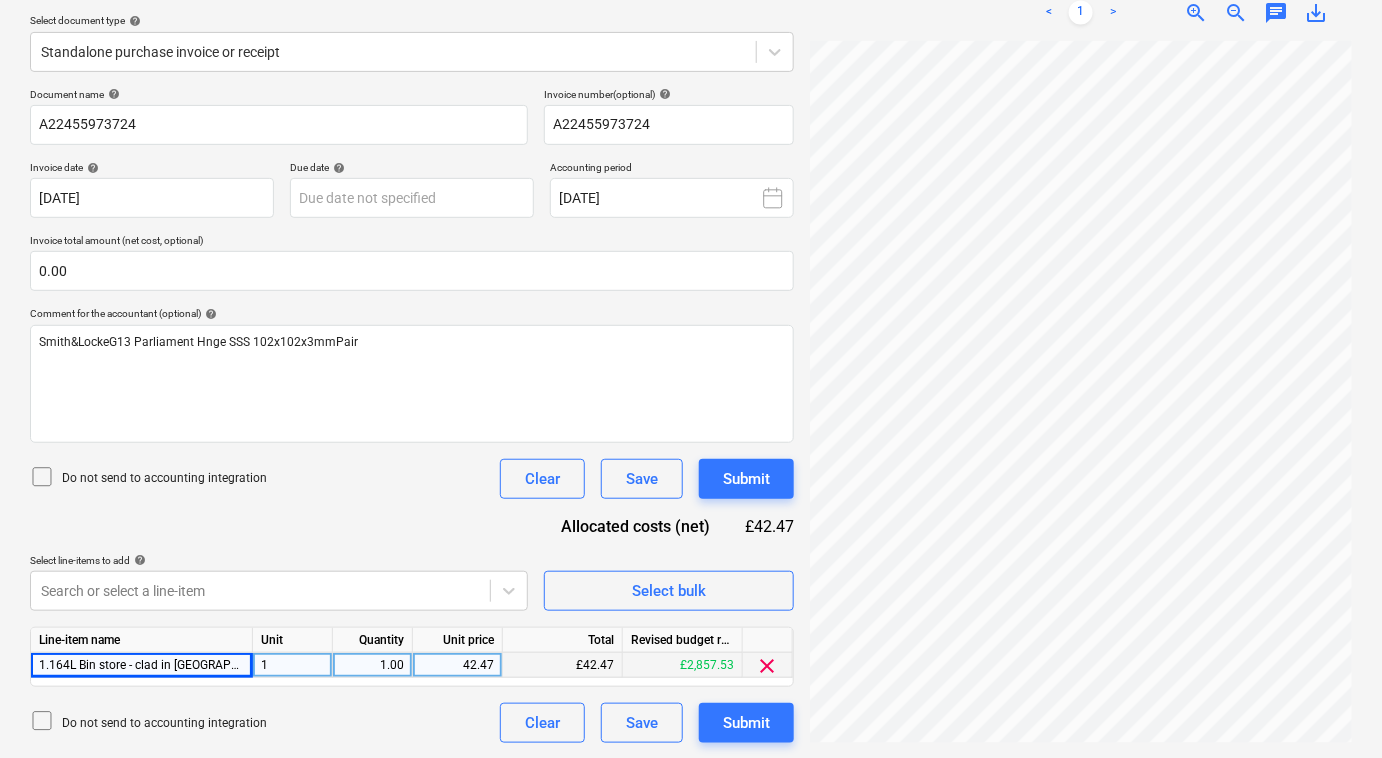 click on "1.164L Bin store - clad in [GEOGRAPHIC_DATA] Whiskey, with plain tiles" at bounding box center (229, 665) 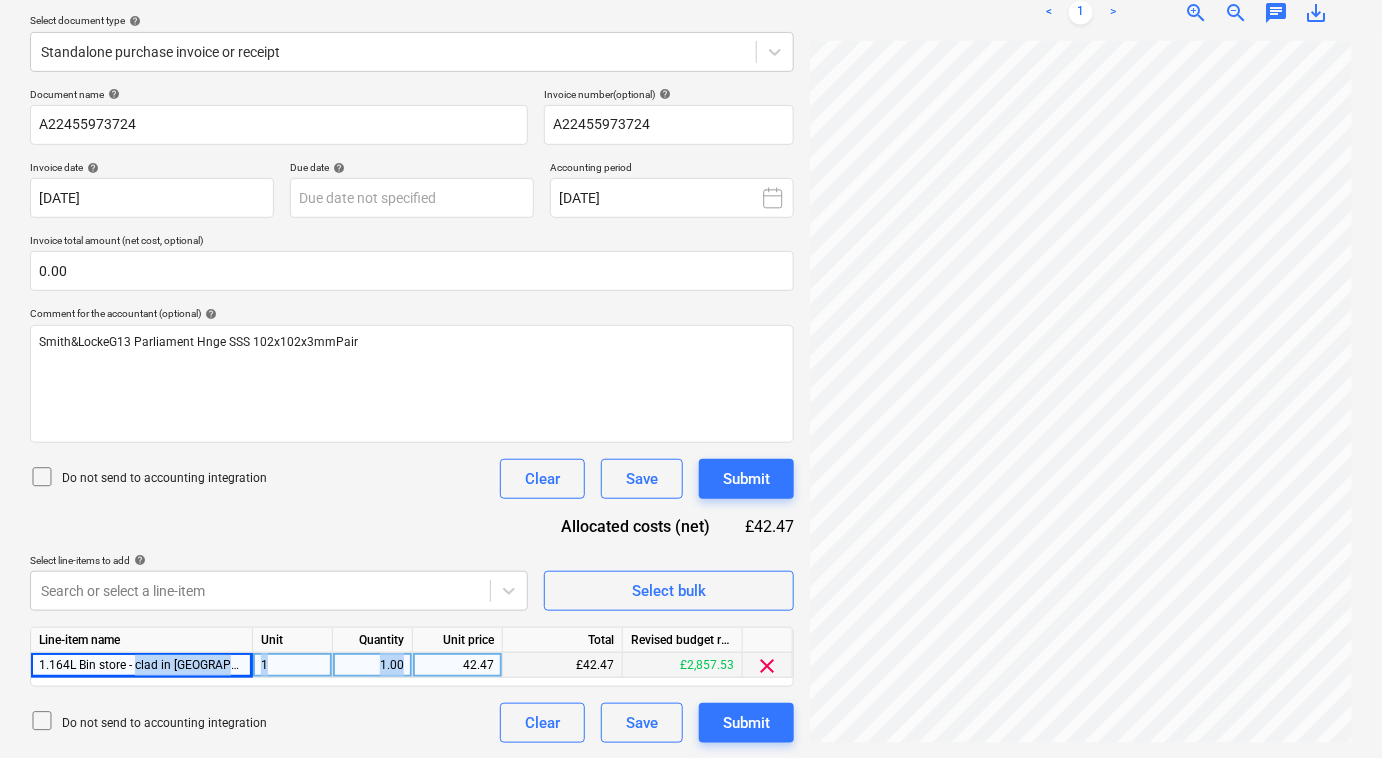 drag, startPoint x: 136, startPoint y: 665, endPoint x: 408, endPoint y: 668, distance: 272.01654 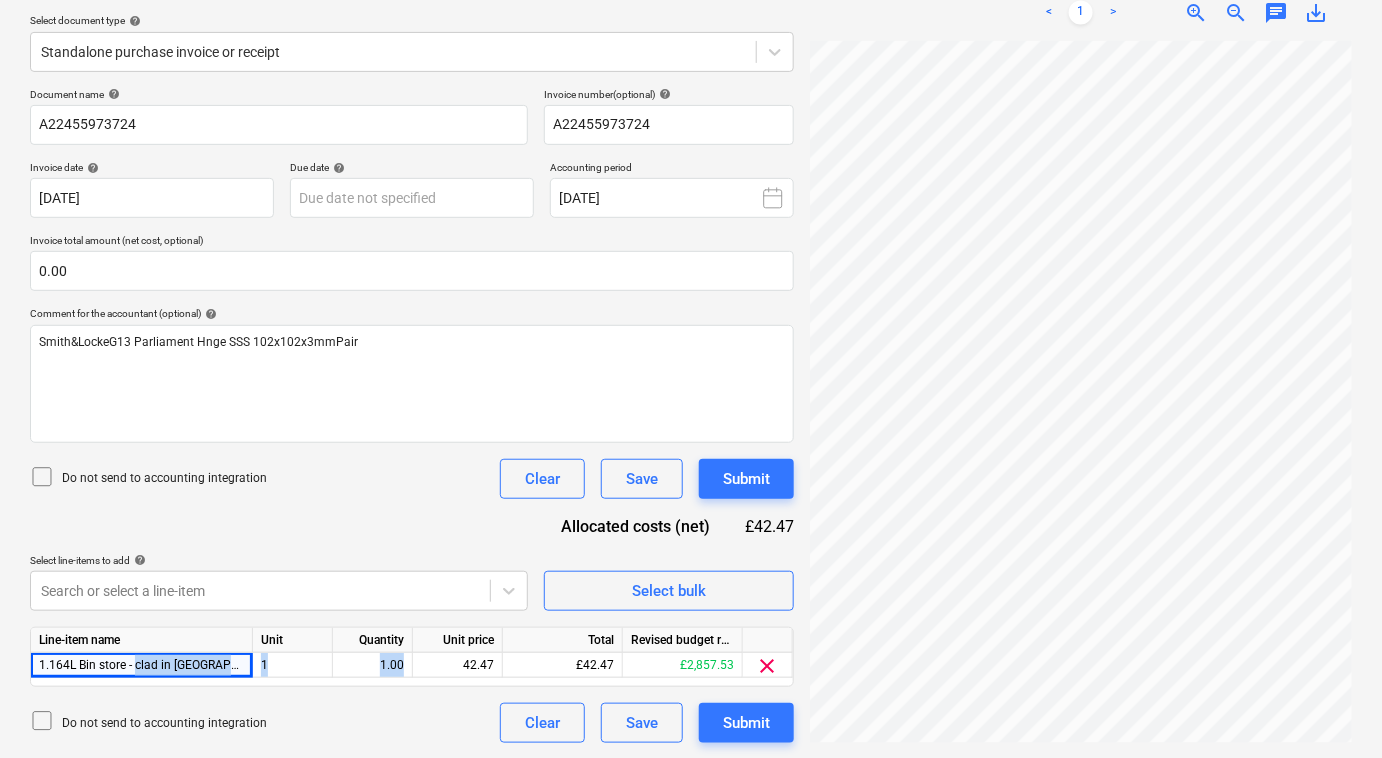 drag, startPoint x: 739, startPoint y: 714, endPoint x: 639, endPoint y: 446, distance: 286.04895 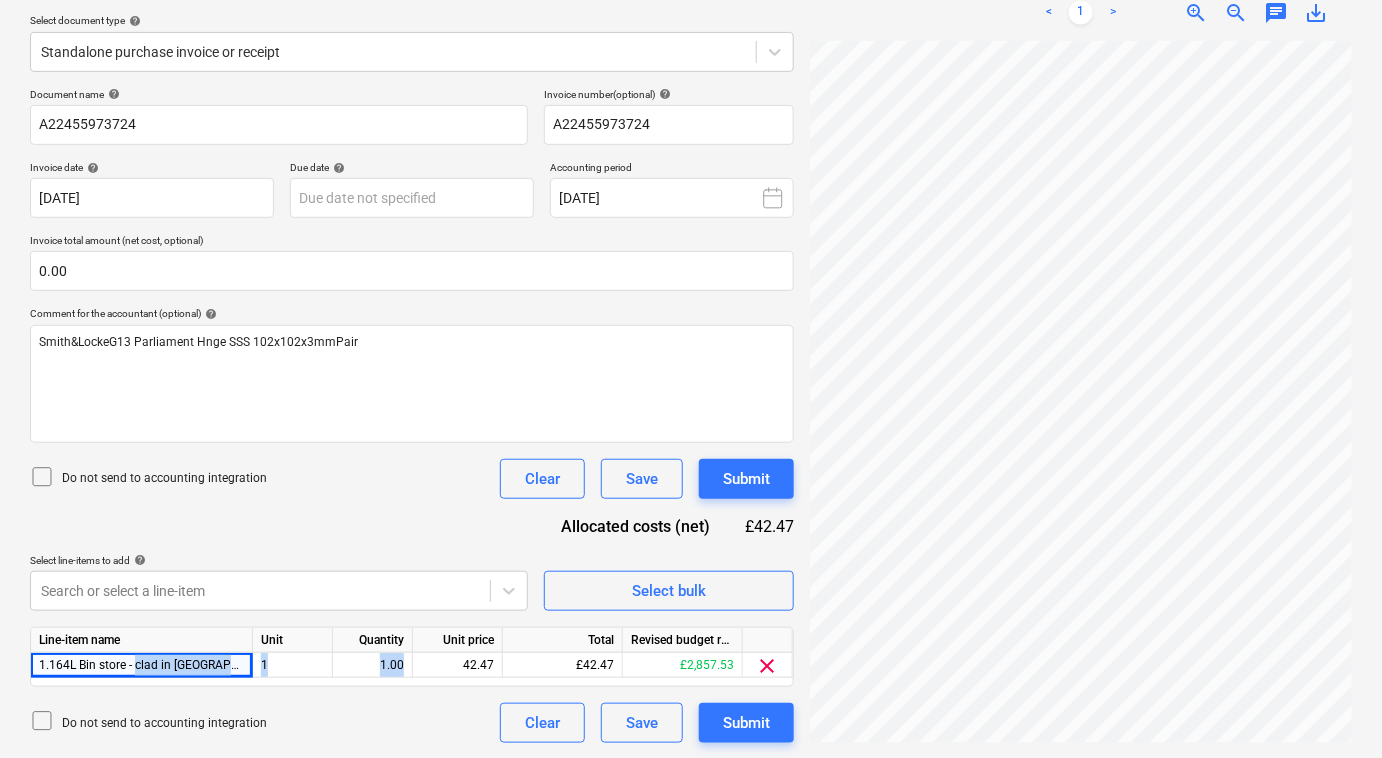 click on "Document name help A22455973724 Invoice number  (optional) help A22455973724 Invoice date help [DATE] [DATE] Press the down arrow key to interact with the calendar and
select a date. Press the question mark key to get the keyboard shortcuts for changing dates. Due date help Press the down arrow key to interact with the calendar and
select a date. Press the question mark key to get the keyboard shortcuts for changing dates. Accounting period [DATE] Invoice total amount (net cost, optional) 0.00 Comment for the accountant (optional) help Smith&LockeG13 Parliament Hnge SSS 102x102x3mmPair Do not send to accounting integration Clear Save Submit Allocated costs (net) £42.47 Select line-items to add help Search or select a line-item Select bulk Line-item name Unit Quantity Unit price Total Revised budget remaining 1.164L Bin store - clad in Pine Anker Stuy Whiskey, with plain tiles 1 1.00 42.47 £42.47 £2,857.53 clear Do not send to accounting integration Clear Save Submit" at bounding box center [412, 415] 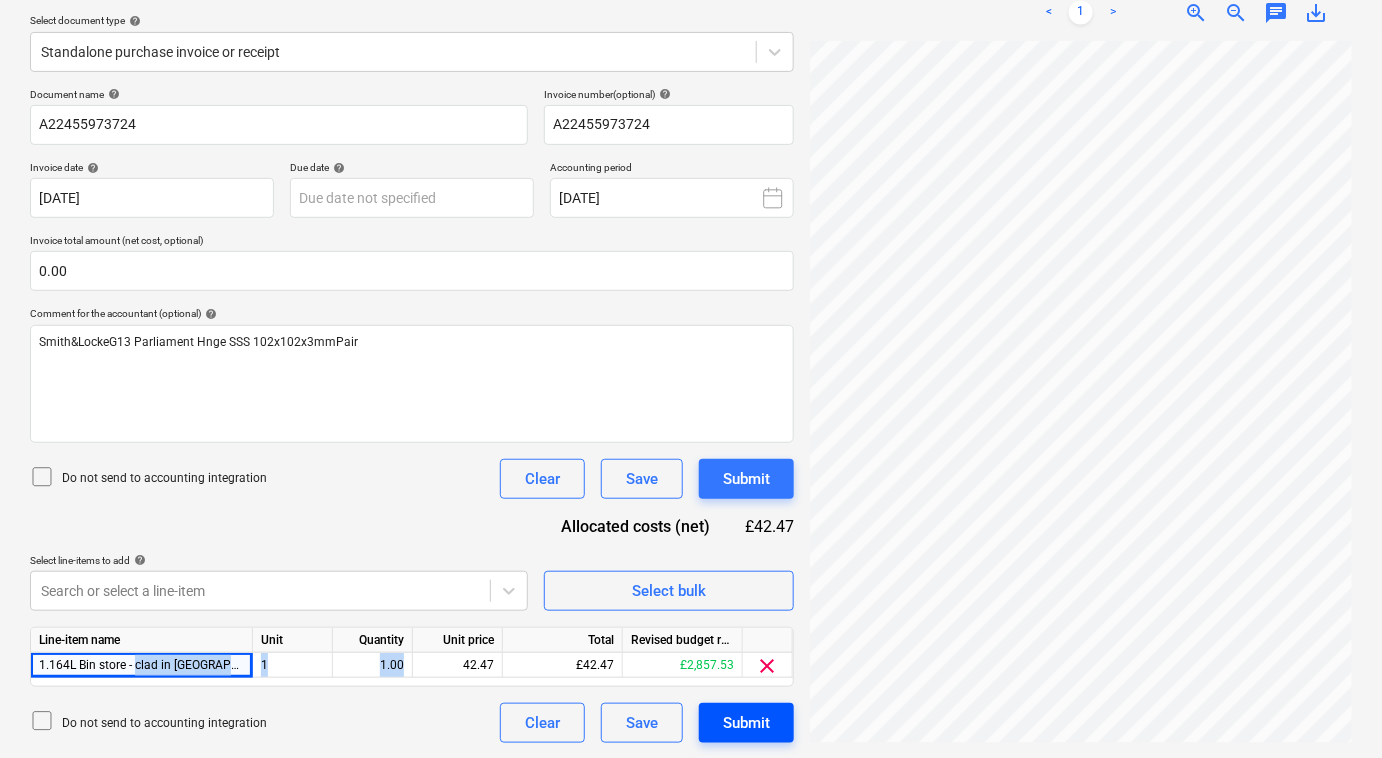 click on "Submit" at bounding box center (746, 723) 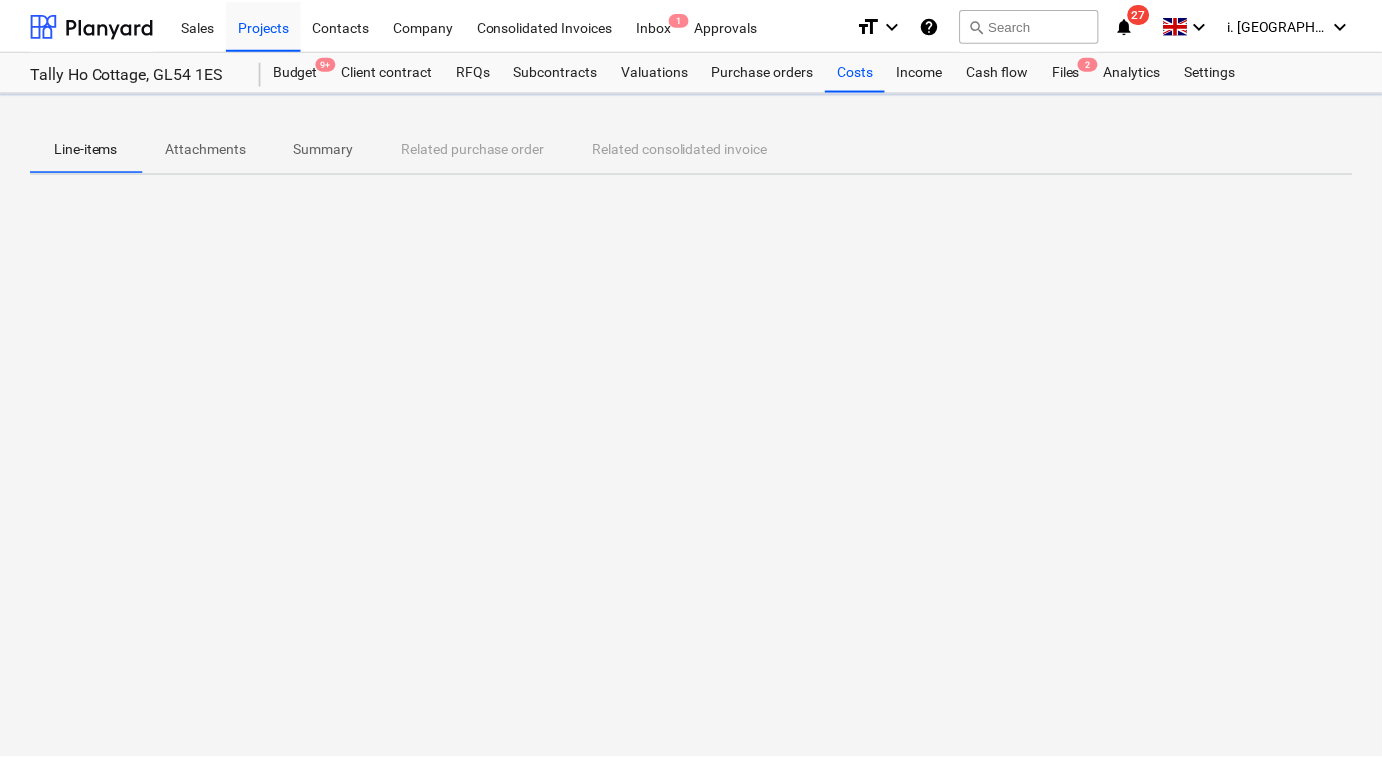scroll, scrollTop: 0, scrollLeft: 0, axis: both 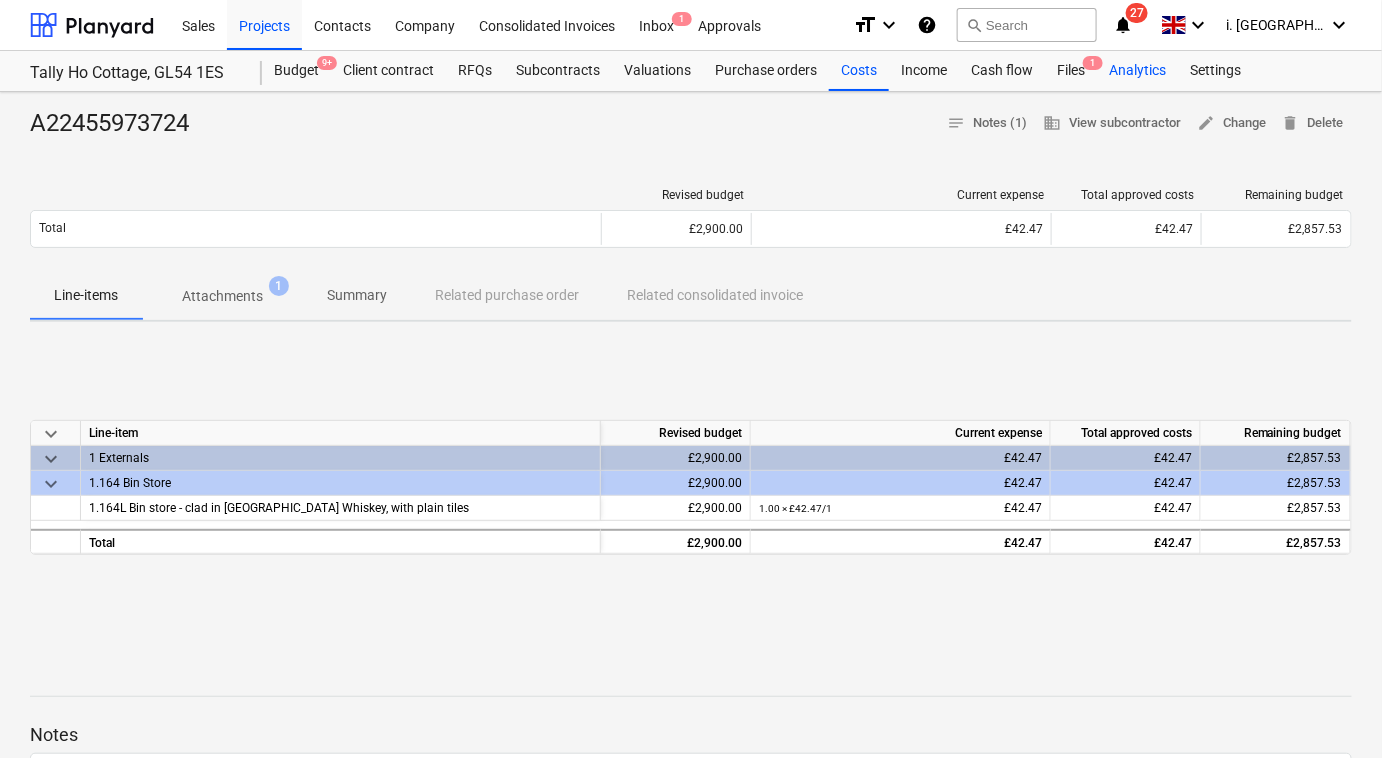 drag, startPoint x: 1074, startPoint y: 65, endPoint x: 1116, endPoint y: 67, distance: 42.047592 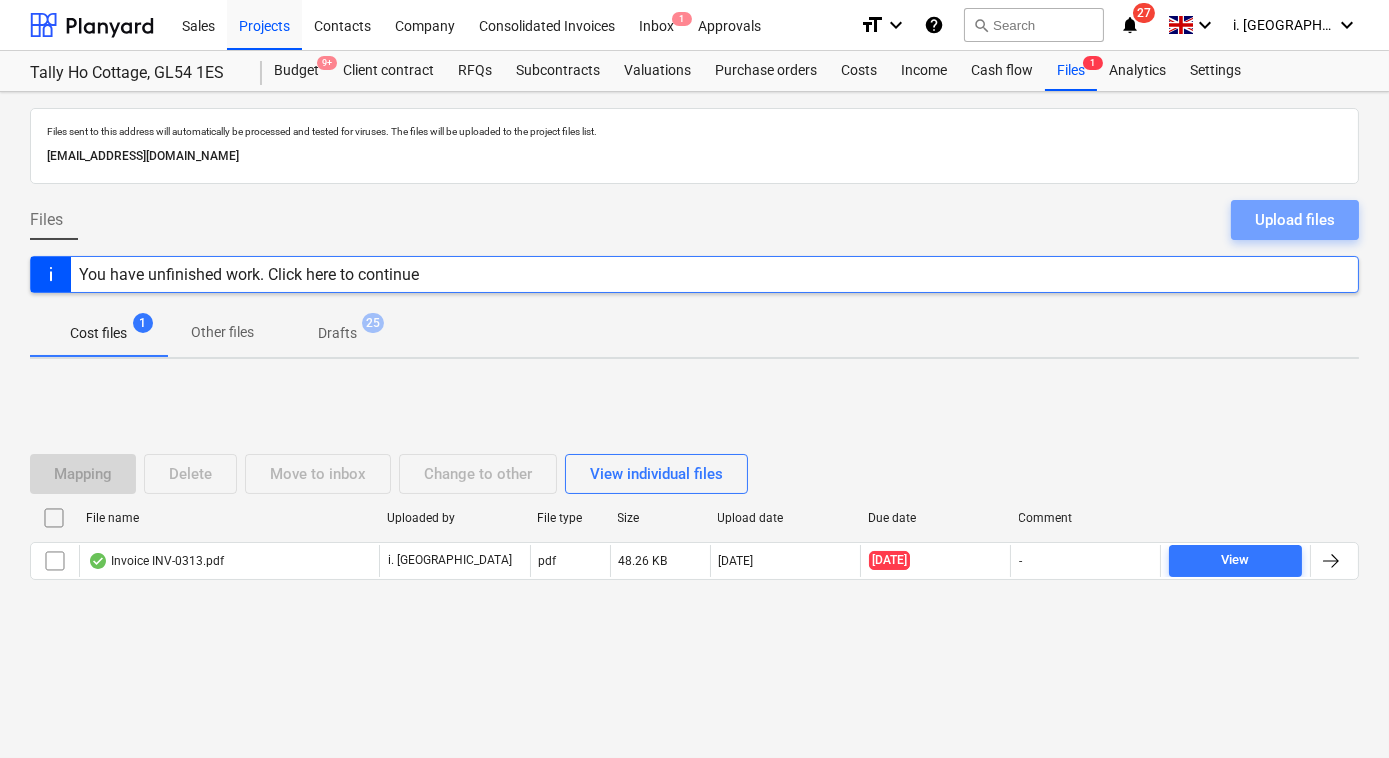click on "Upload files" at bounding box center [1295, 220] 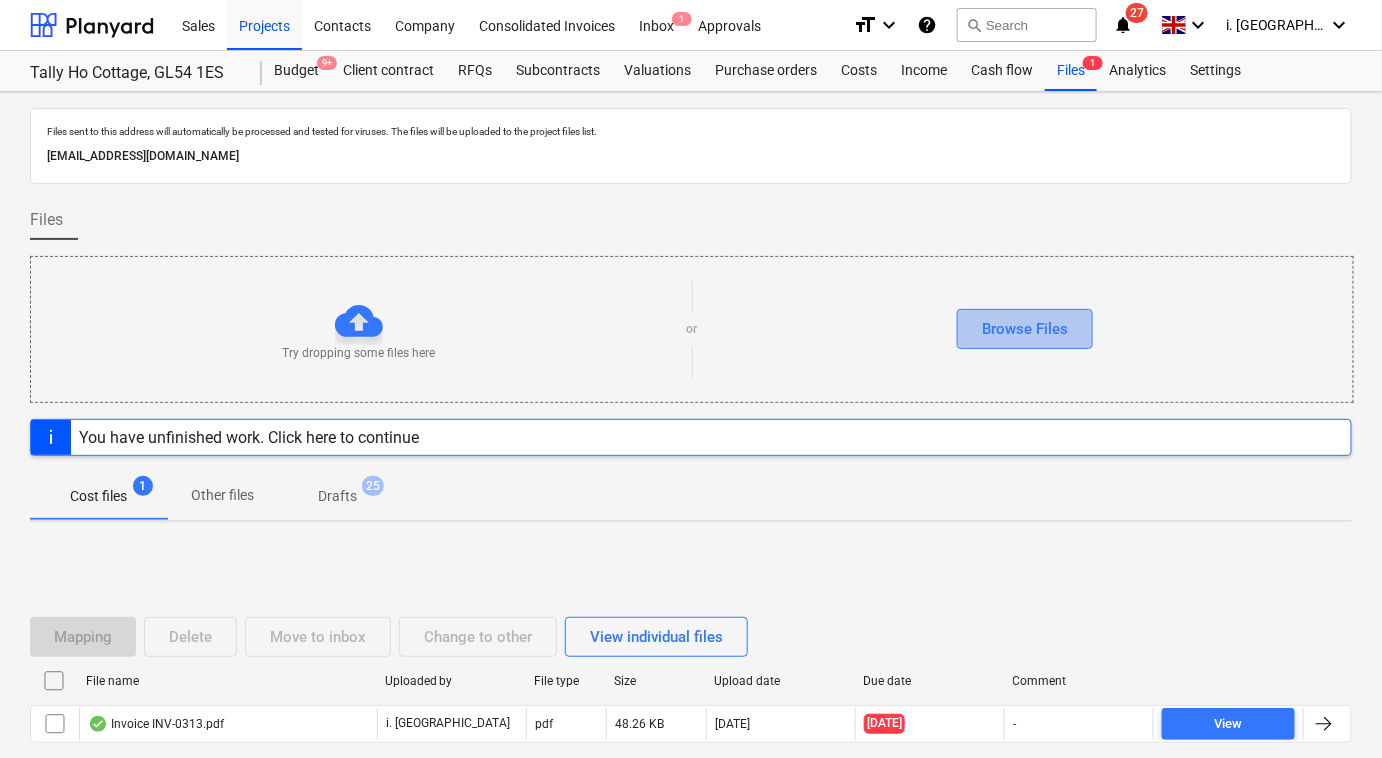 click on "Browse Files" at bounding box center (1025, 329) 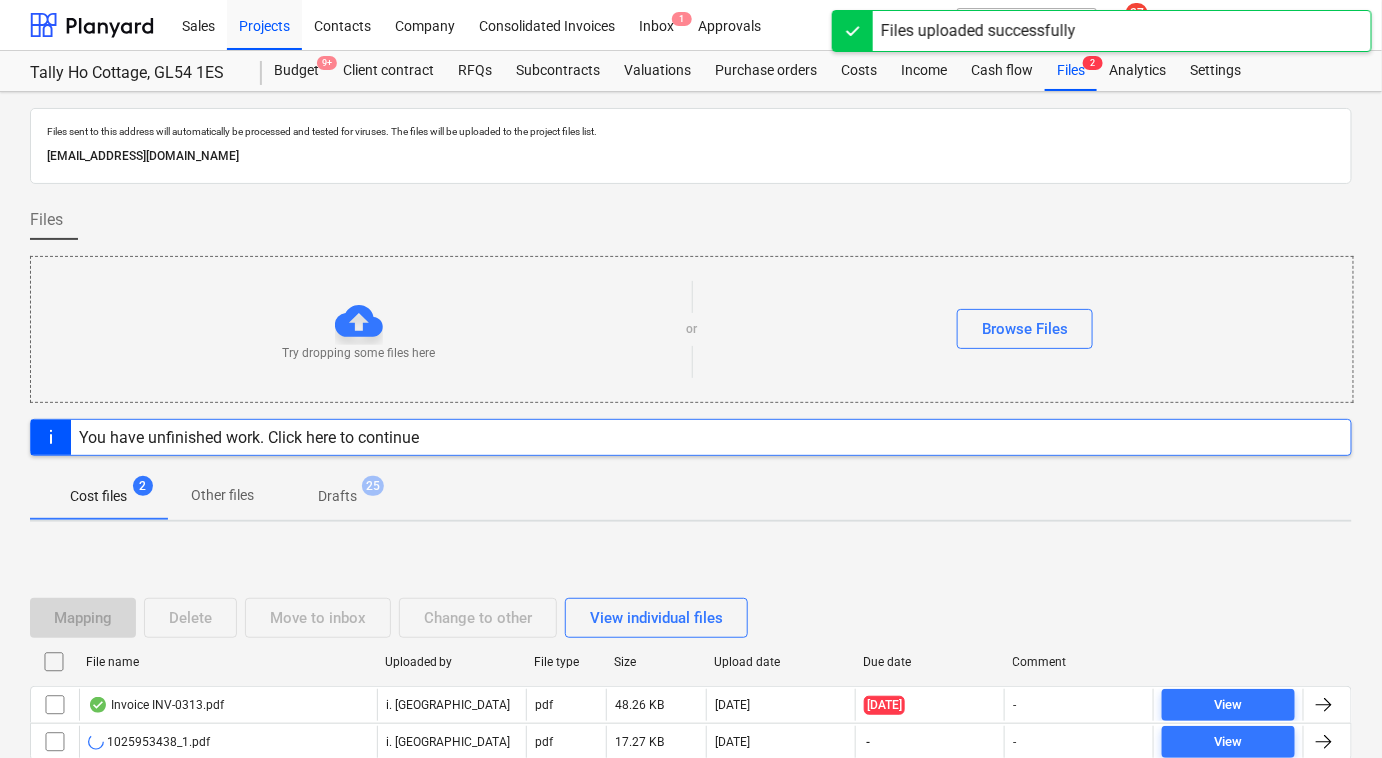 click on "1025953438_1.pdf" at bounding box center (149, 742) 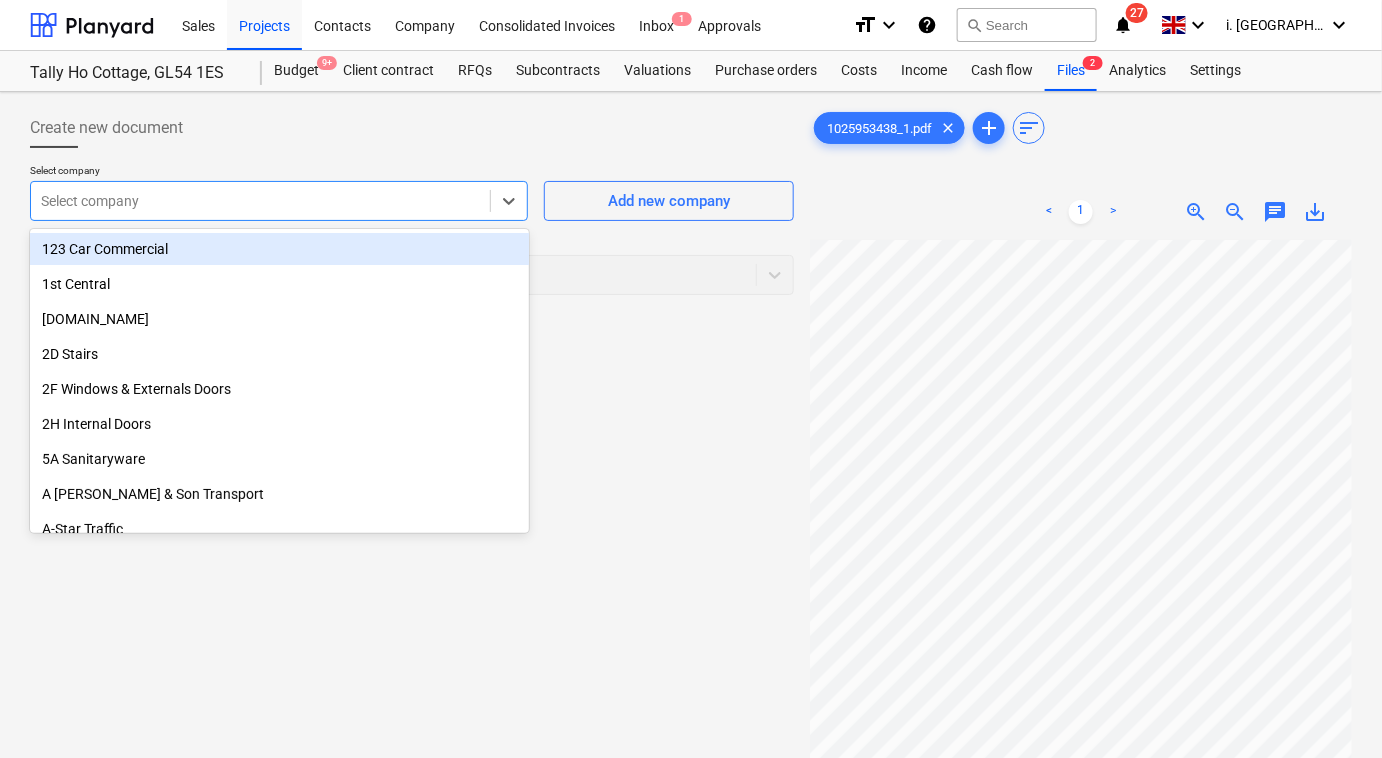 click at bounding box center [260, 201] 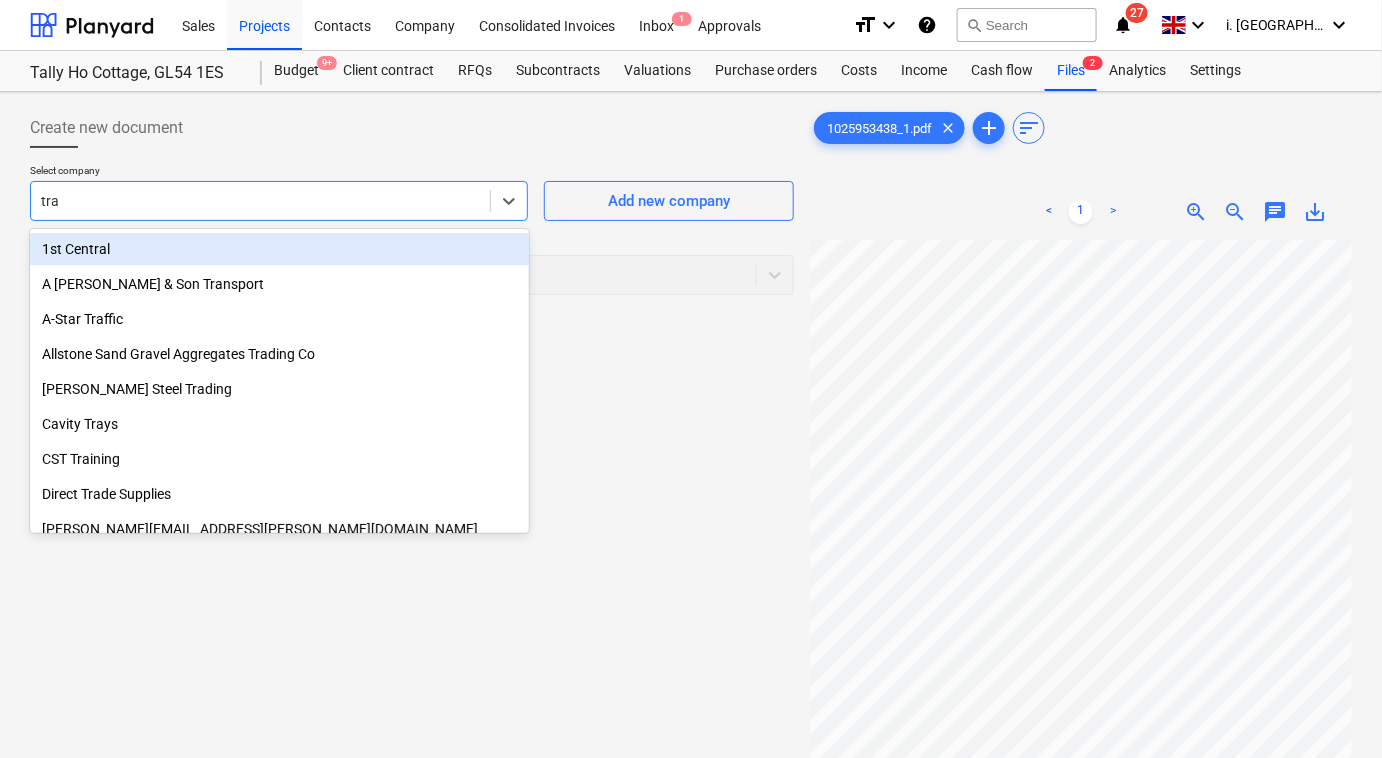 type on "trav" 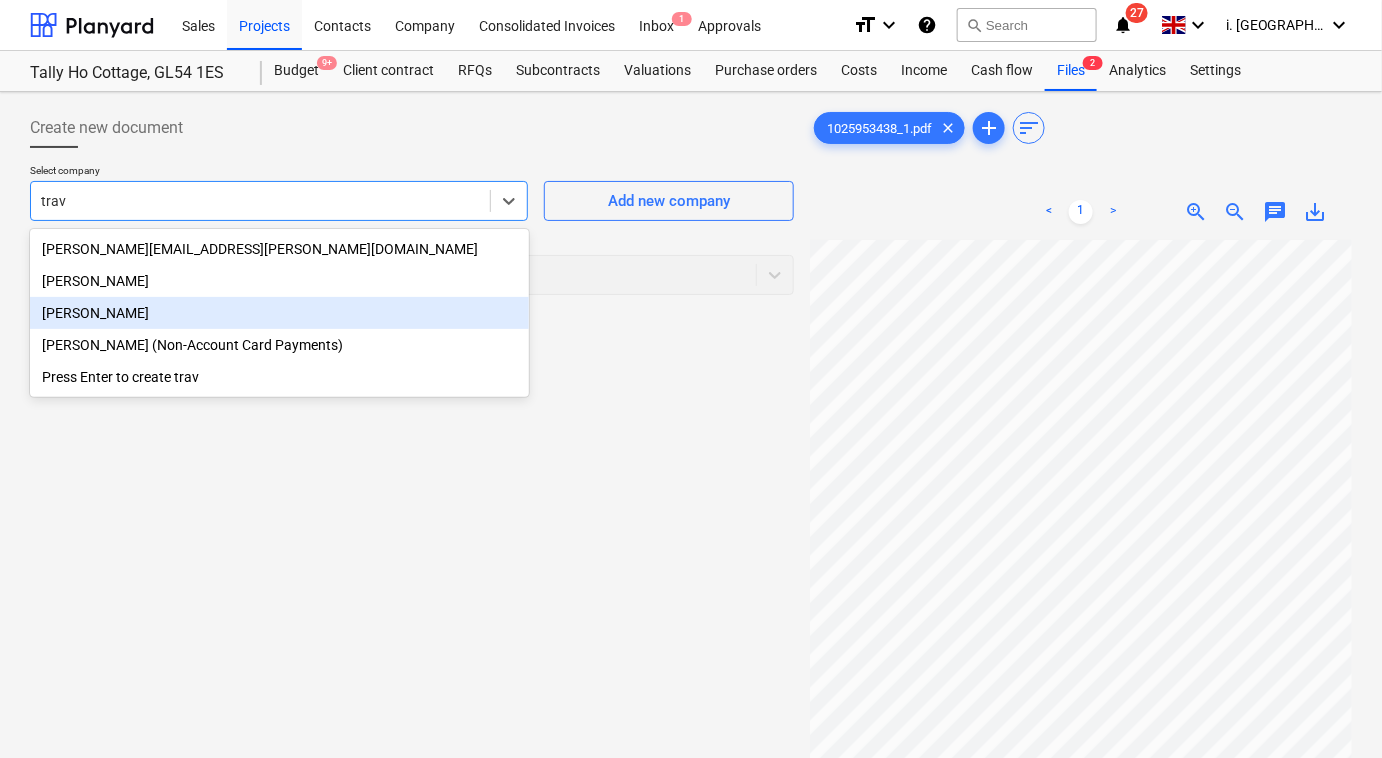 click on "[PERSON_NAME]" at bounding box center (279, 313) 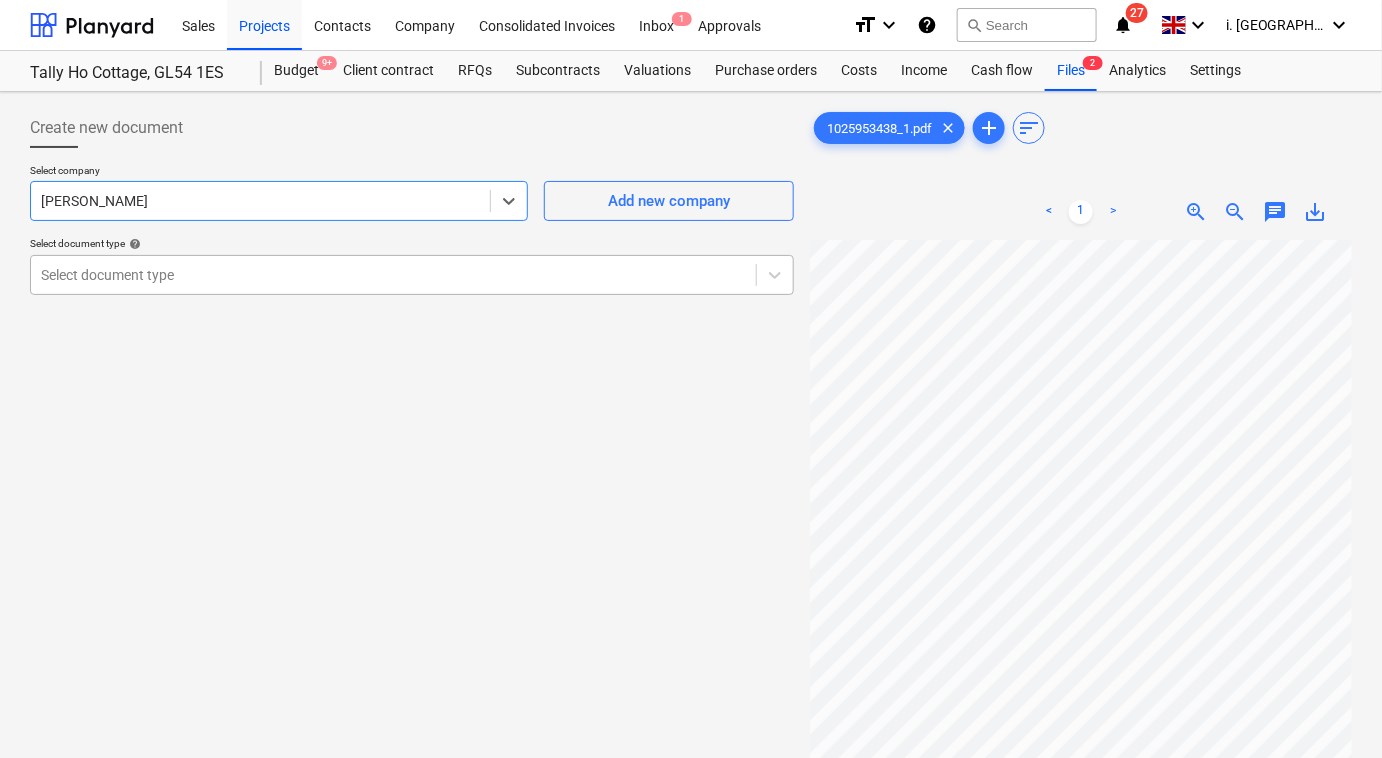 click at bounding box center (393, 275) 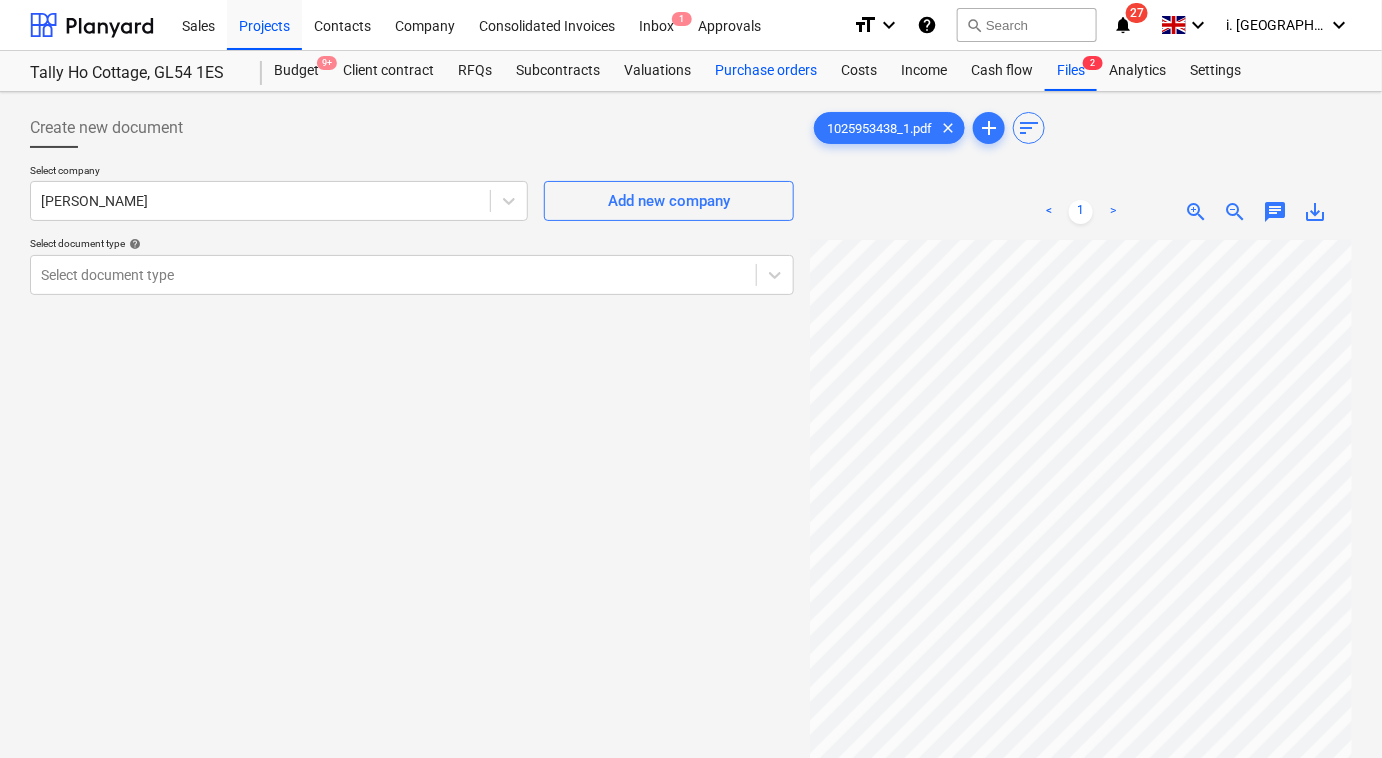 click on "Purchase orders" at bounding box center (766, 71) 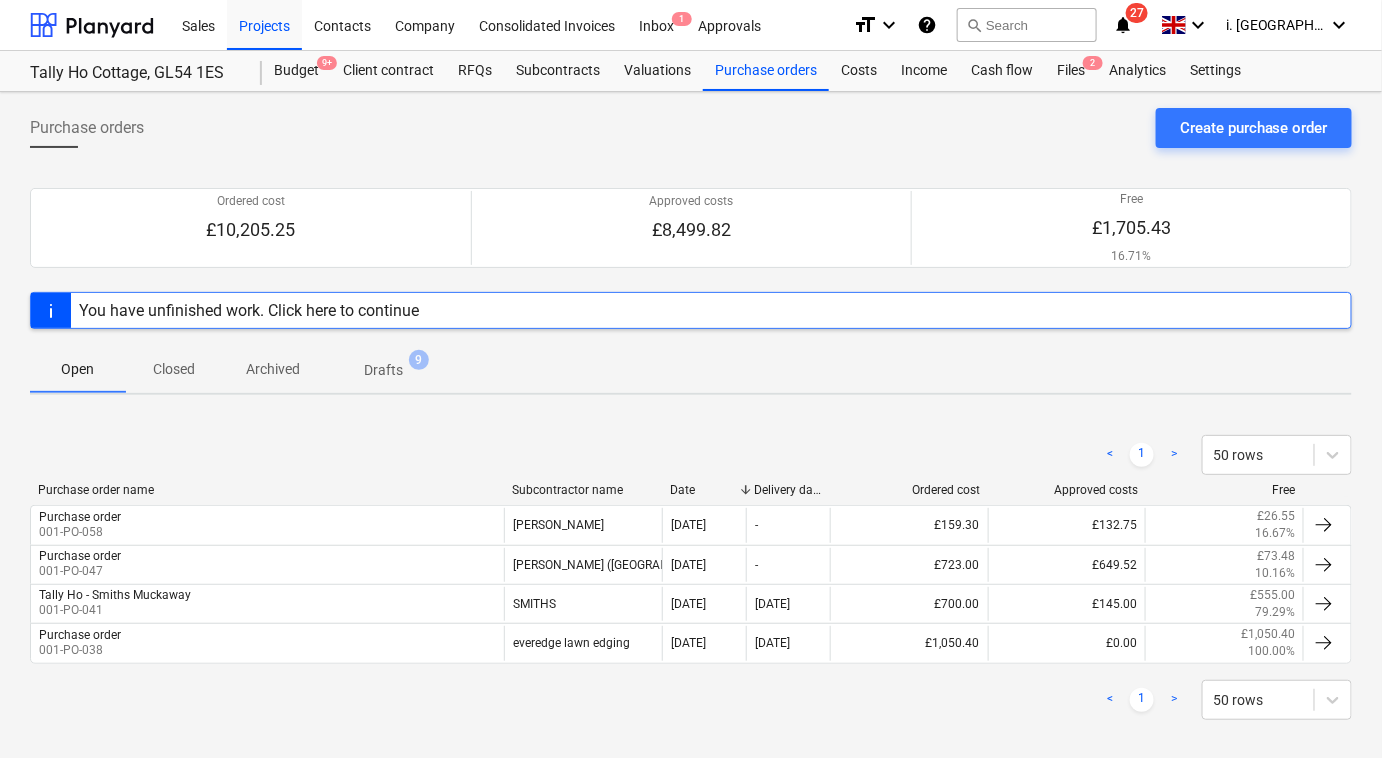 click on "Archived" at bounding box center [273, 369] 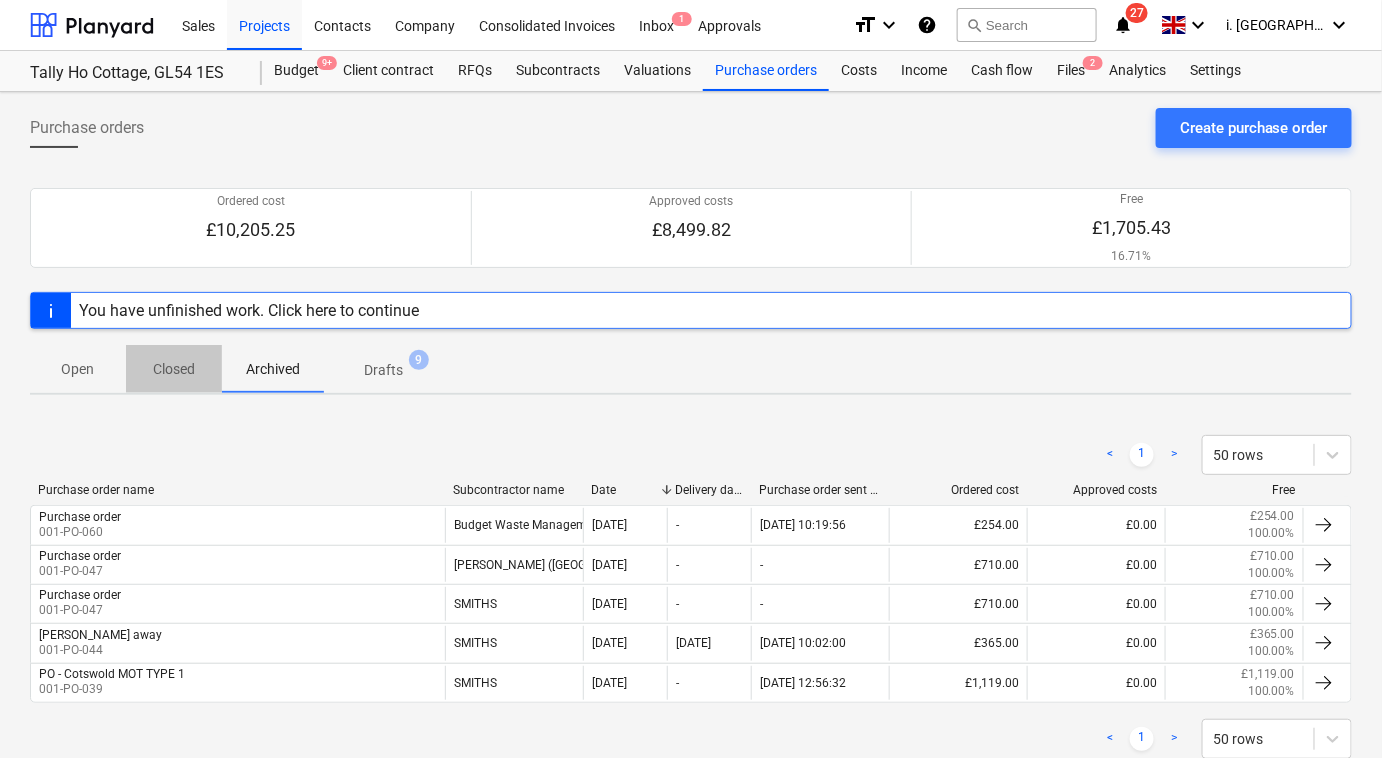 click on "Closed" at bounding box center [174, 369] 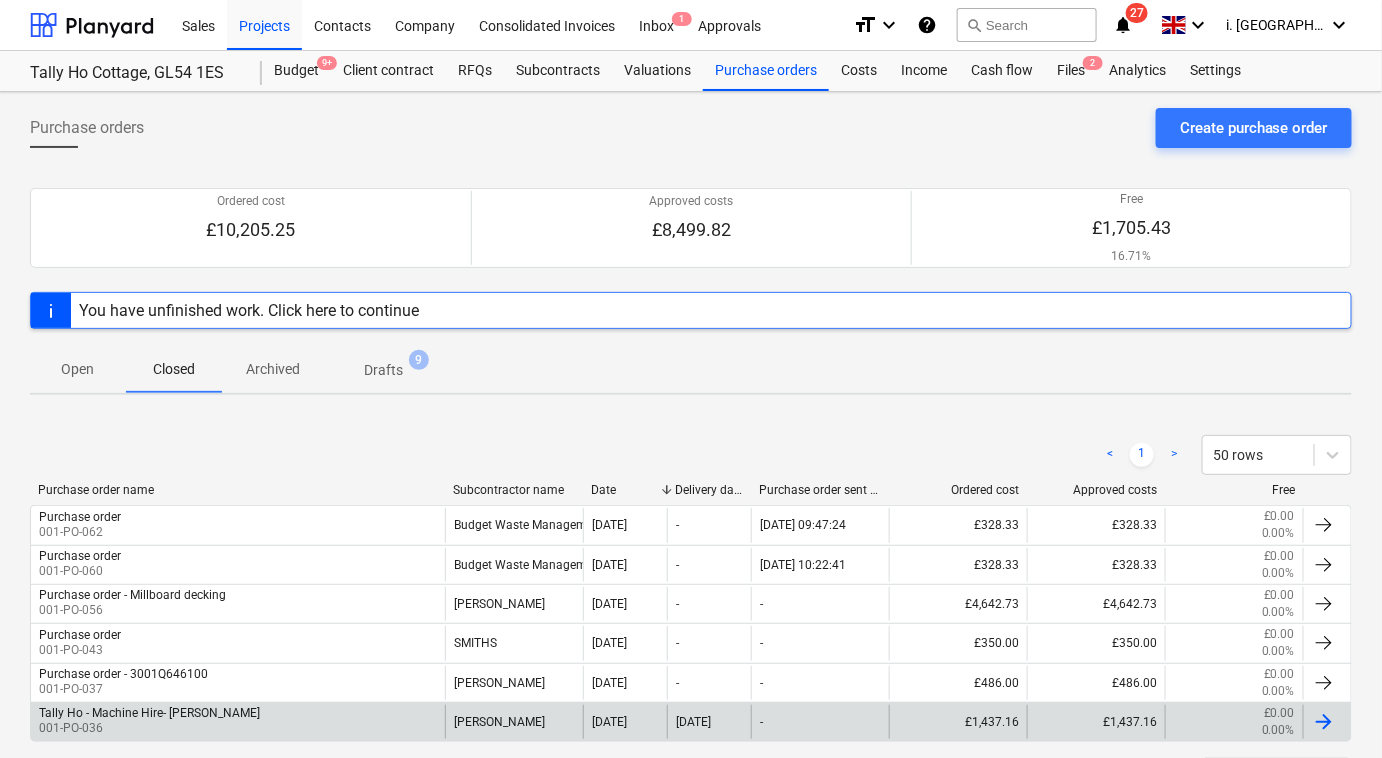 click on "Tally Ho - Machine Hire- [PERSON_NAME]" at bounding box center [149, 713] 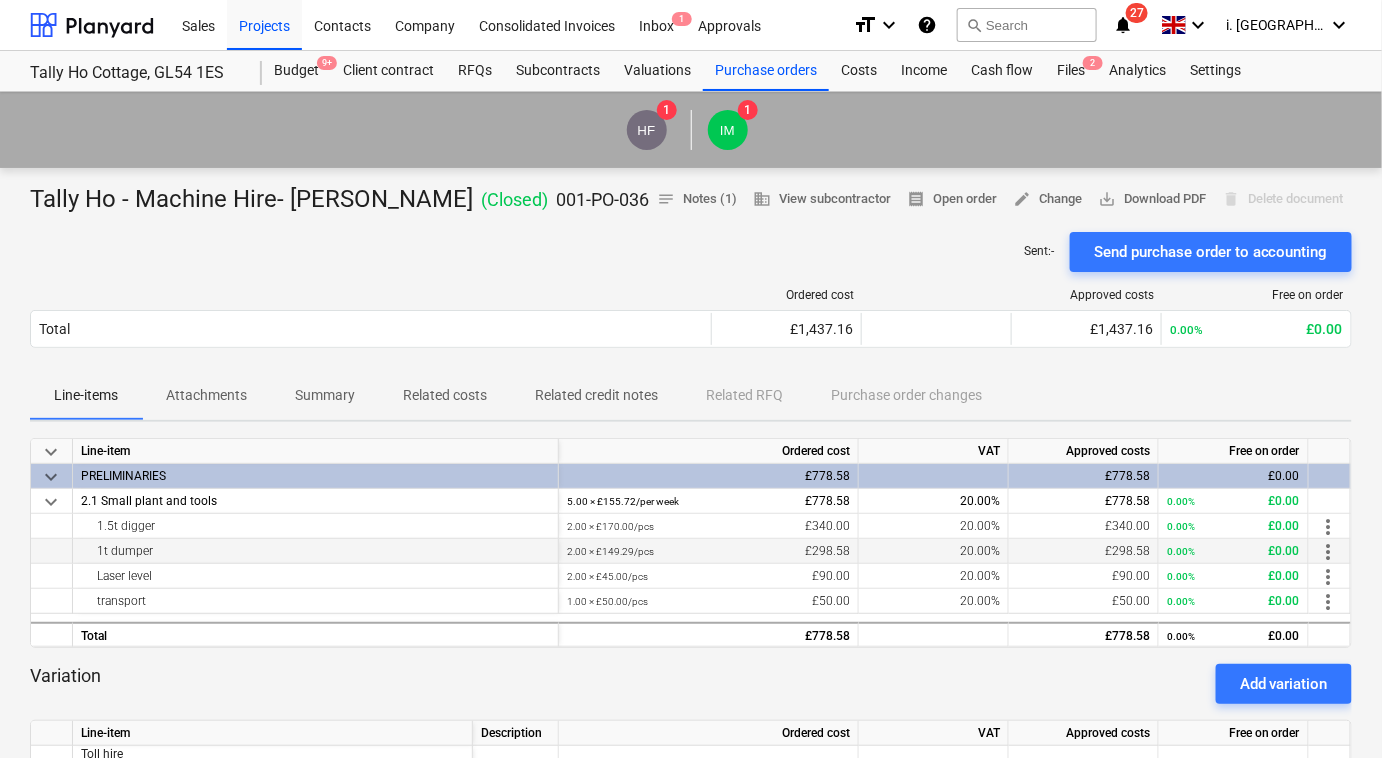 scroll, scrollTop: 664, scrollLeft: 0, axis: vertical 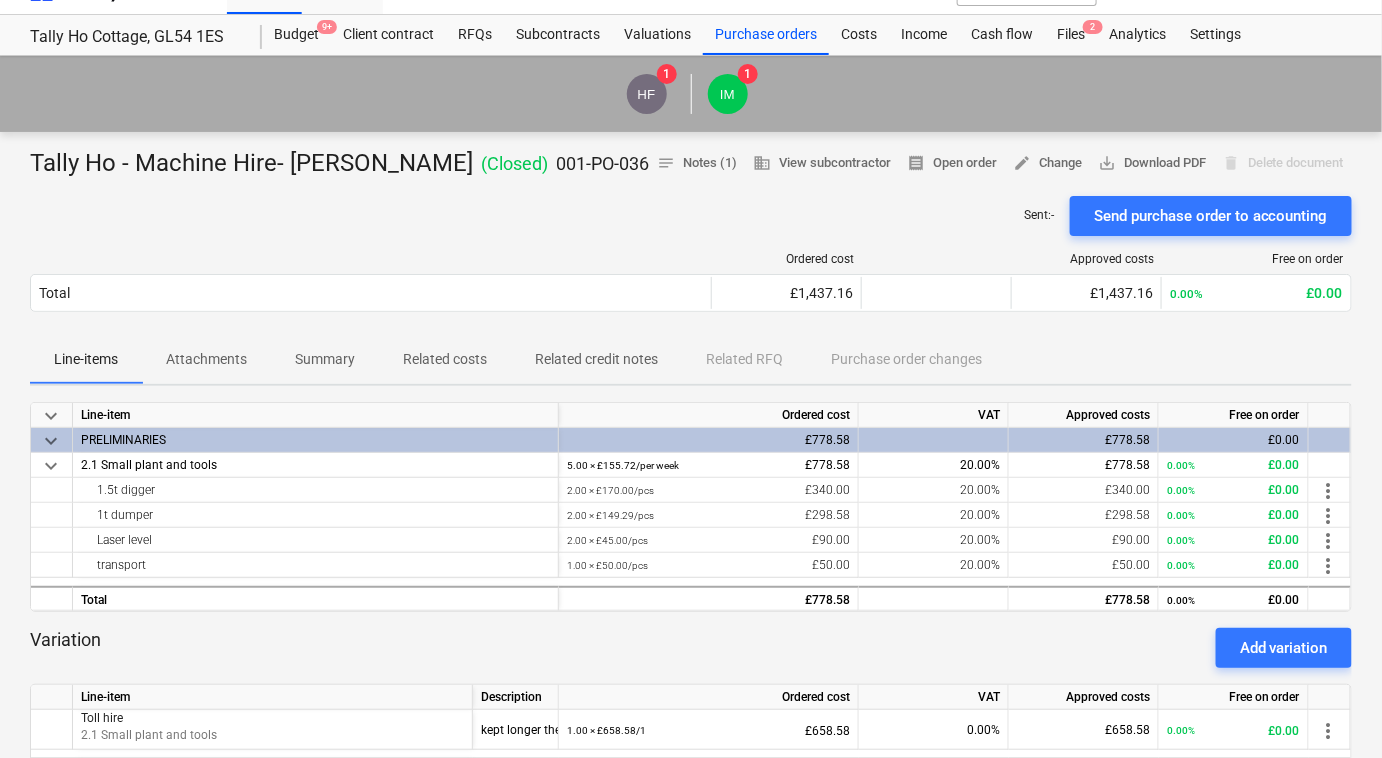 click on "Budget 9+" at bounding box center (296, 35) 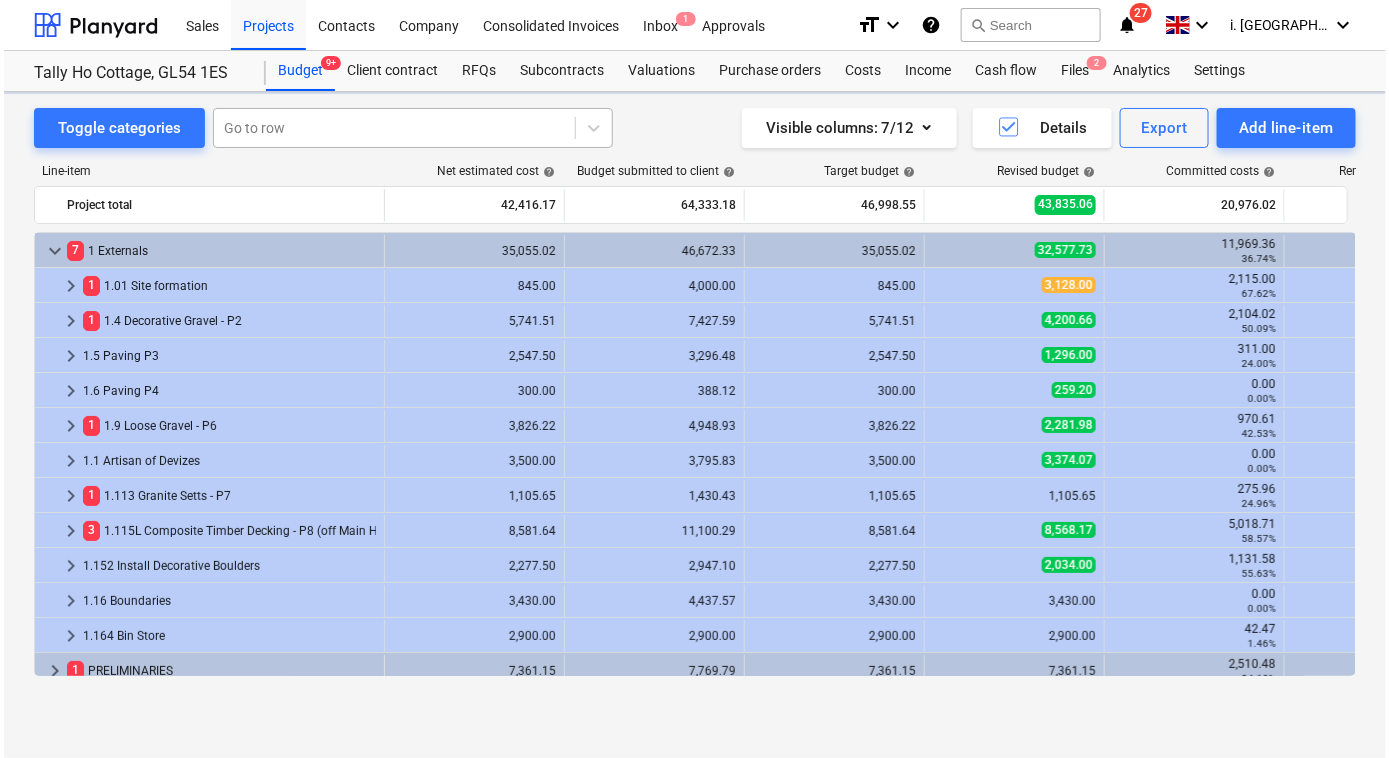scroll, scrollTop: 0, scrollLeft: 0, axis: both 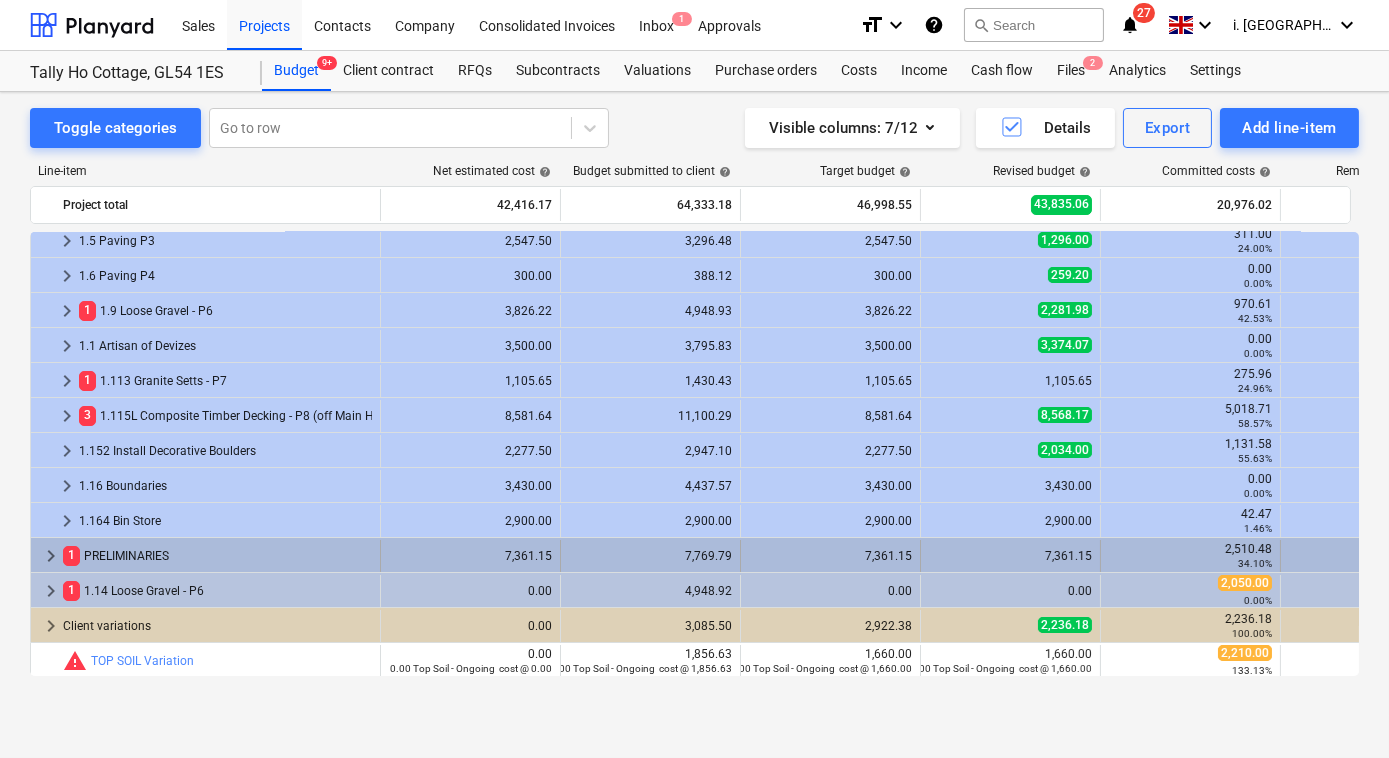 click on "keyboard_arrow_right" at bounding box center (51, 556) 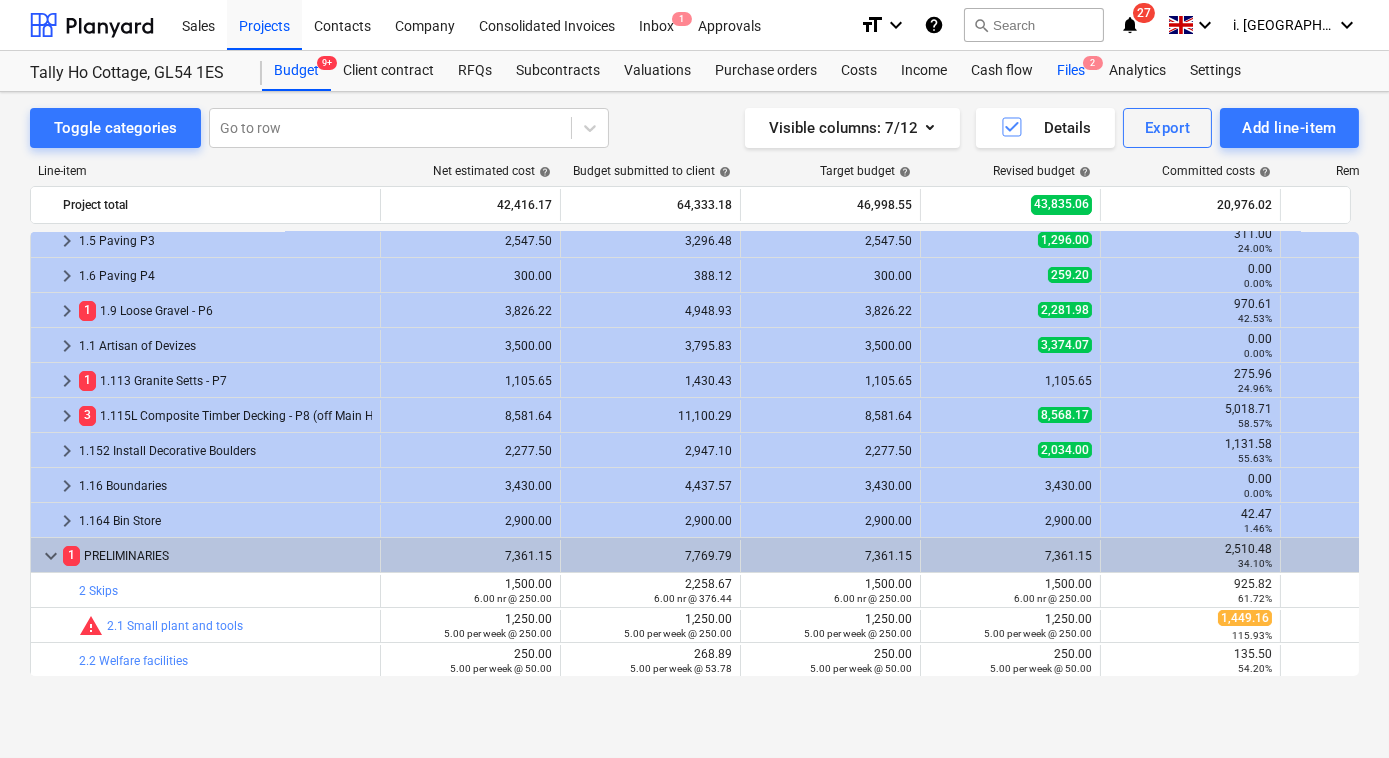 click on "Files 2" at bounding box center (1071, 71) 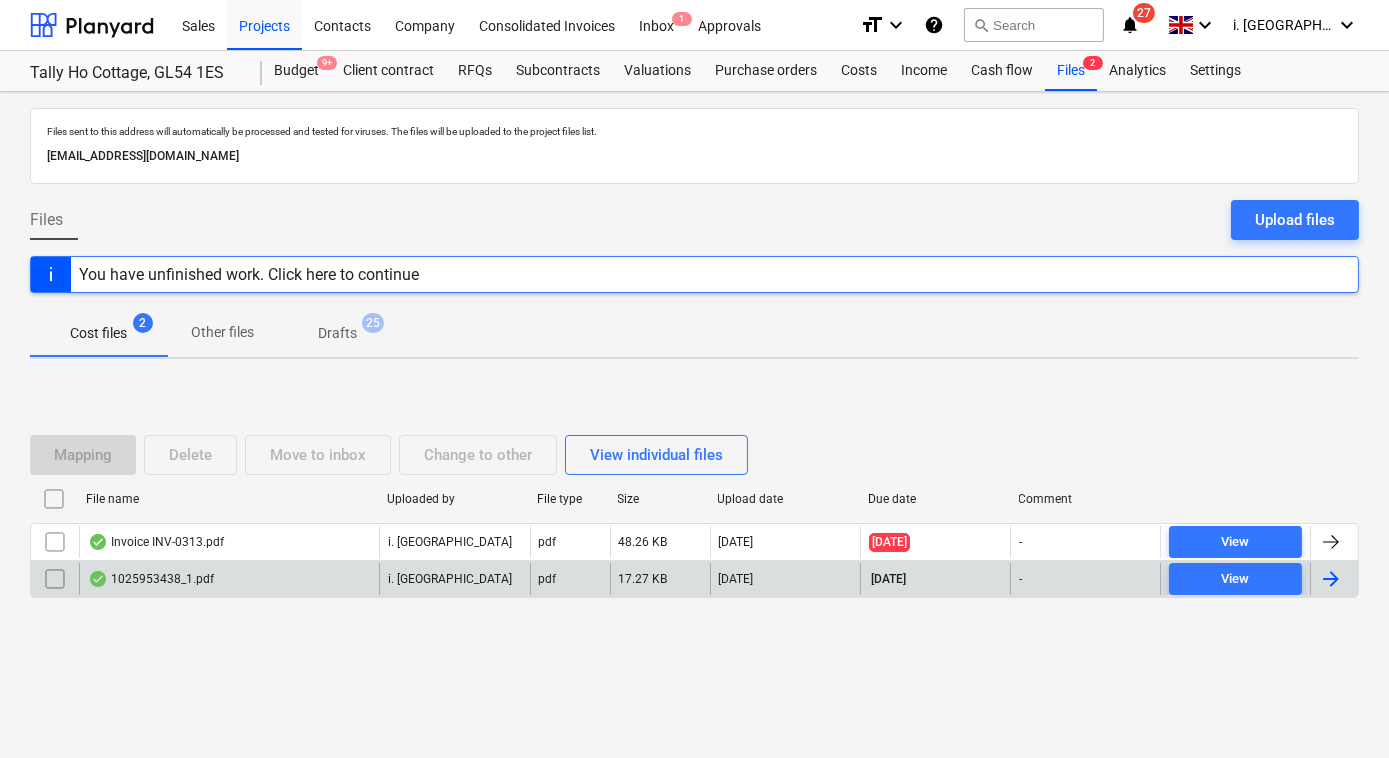 click on "1025953438_1.pdf" at bounding box center [151, 579] 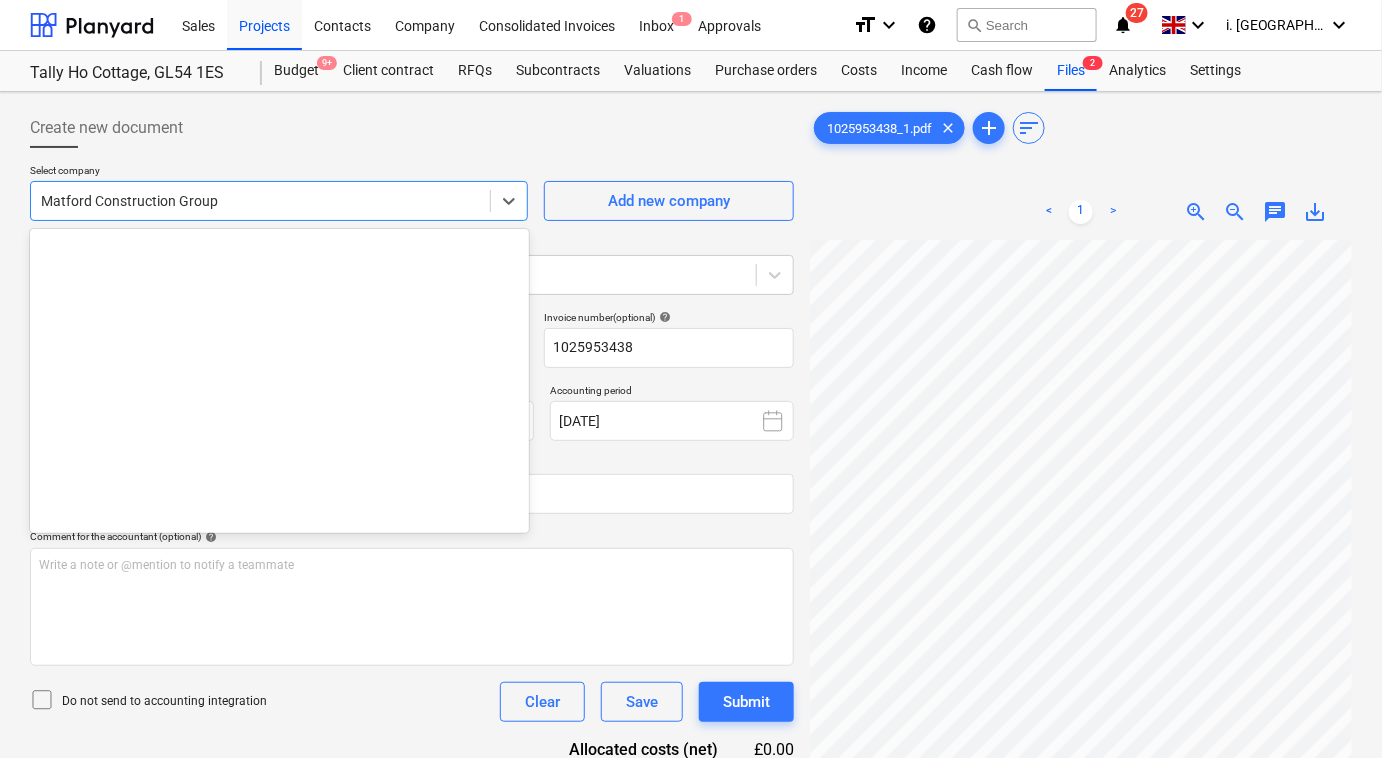 click at bounding box center (260, 201) 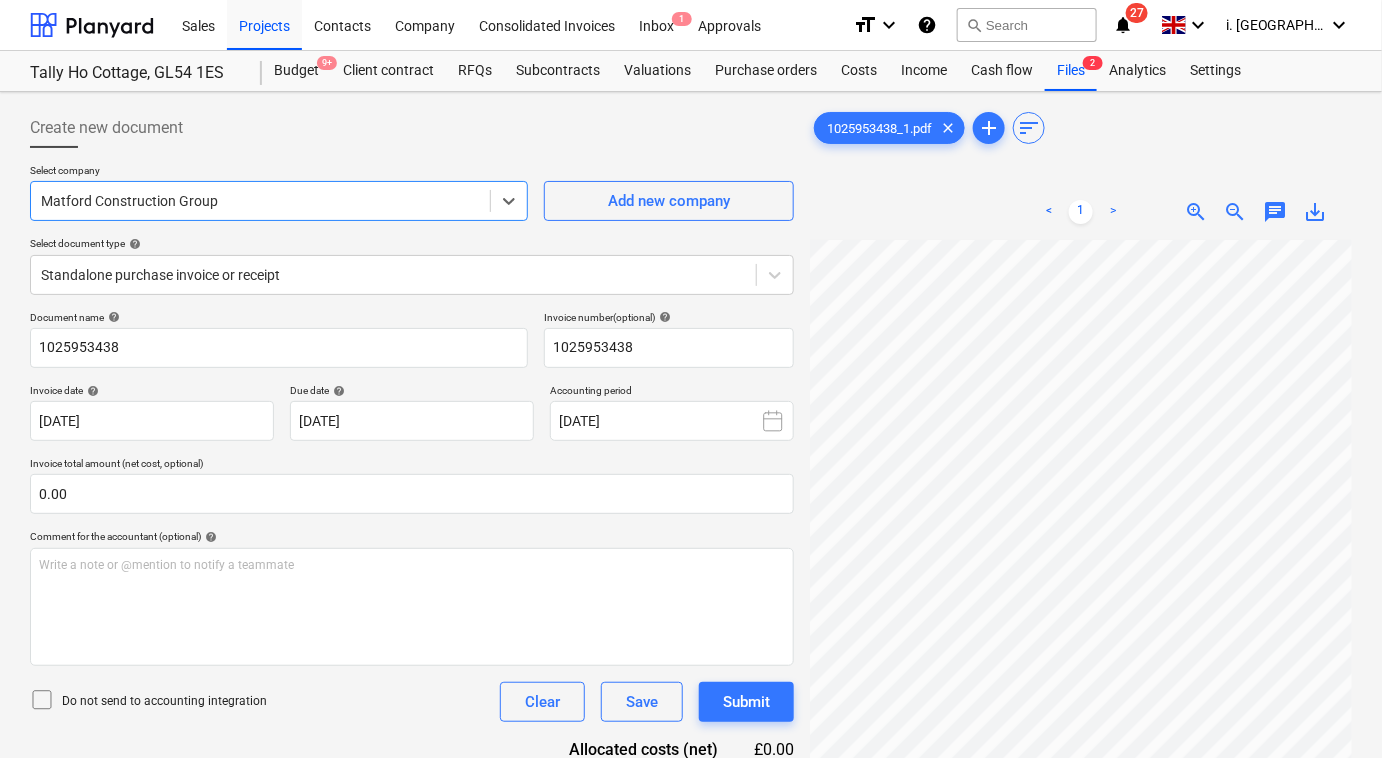 click on "Sales Projects Contacts Company Consolidated Invoices Inbox 1 Approvals format_size keyboard_arrow_down help search Search notifications 27 keyboard_arrow_down i. montvydaite keyboard_arrow_down Tally Ho Cottage, GL54 1ES Budget 9+ Client contract RFQs Subcontracts Valuations Purchase orders Costs Income Cash flow Files 2 Analytics Settings Create new document Select company   Select is focused ,type to refine list, press Down to open the menu,  Matford Construction Group   Add new company Select document type help Standalone purchase invoice or receipt Document name help 1025953438 Invoice number  (optional) help 1025953438 Invoice date help [DATE] [DATE] Press the down arrow key to interact with the calendar and
select a date. Press the question mark key to get the keyboard shortcuts for changing dates. Due date help [DATE] 15.09.2025 Accounting period [DATE] Invoice total amount (net cost, optional) 0.00 Comment for the accountant (optional) help ﻿ Clear Save Submit £0.00 <" at bounding box center (691, 379) 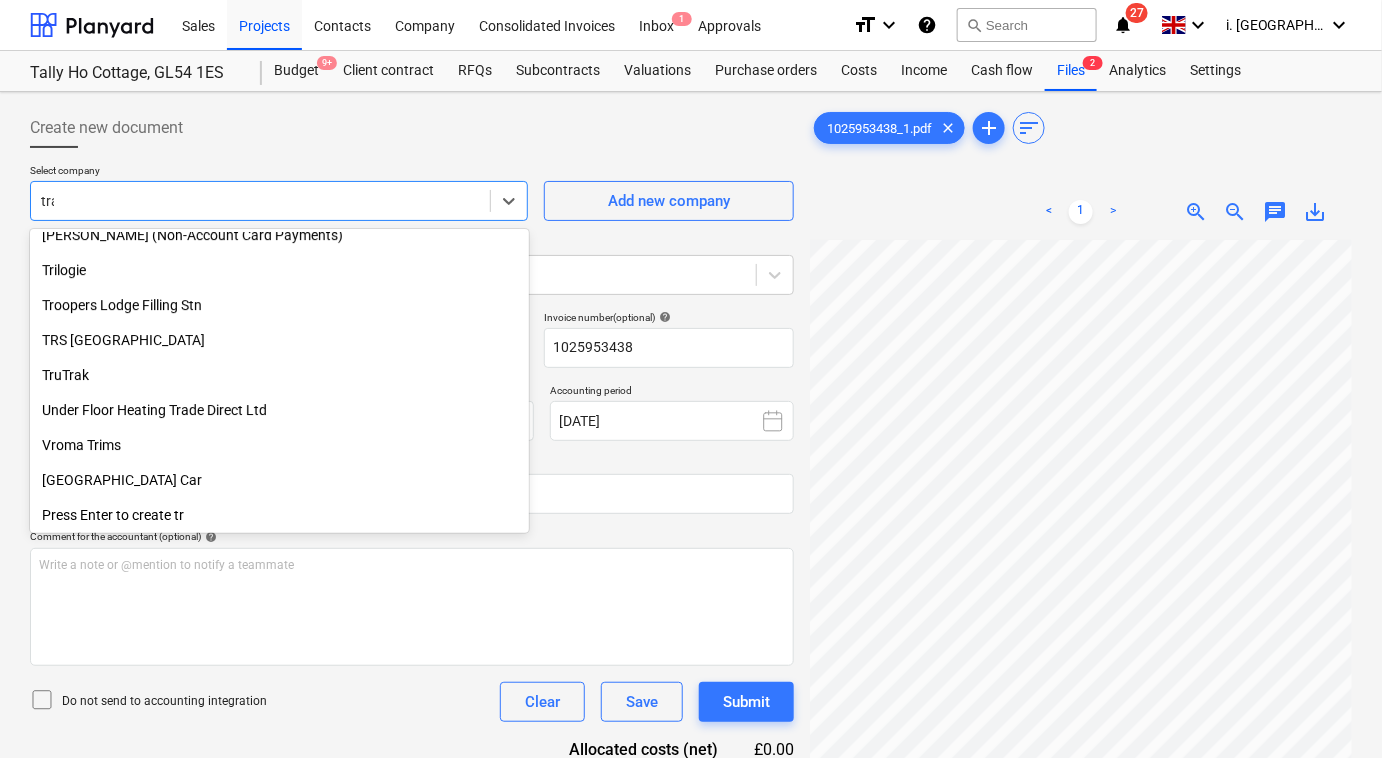 scroll, scrollTop: 819, scrollLeft: 0, axis: vertical 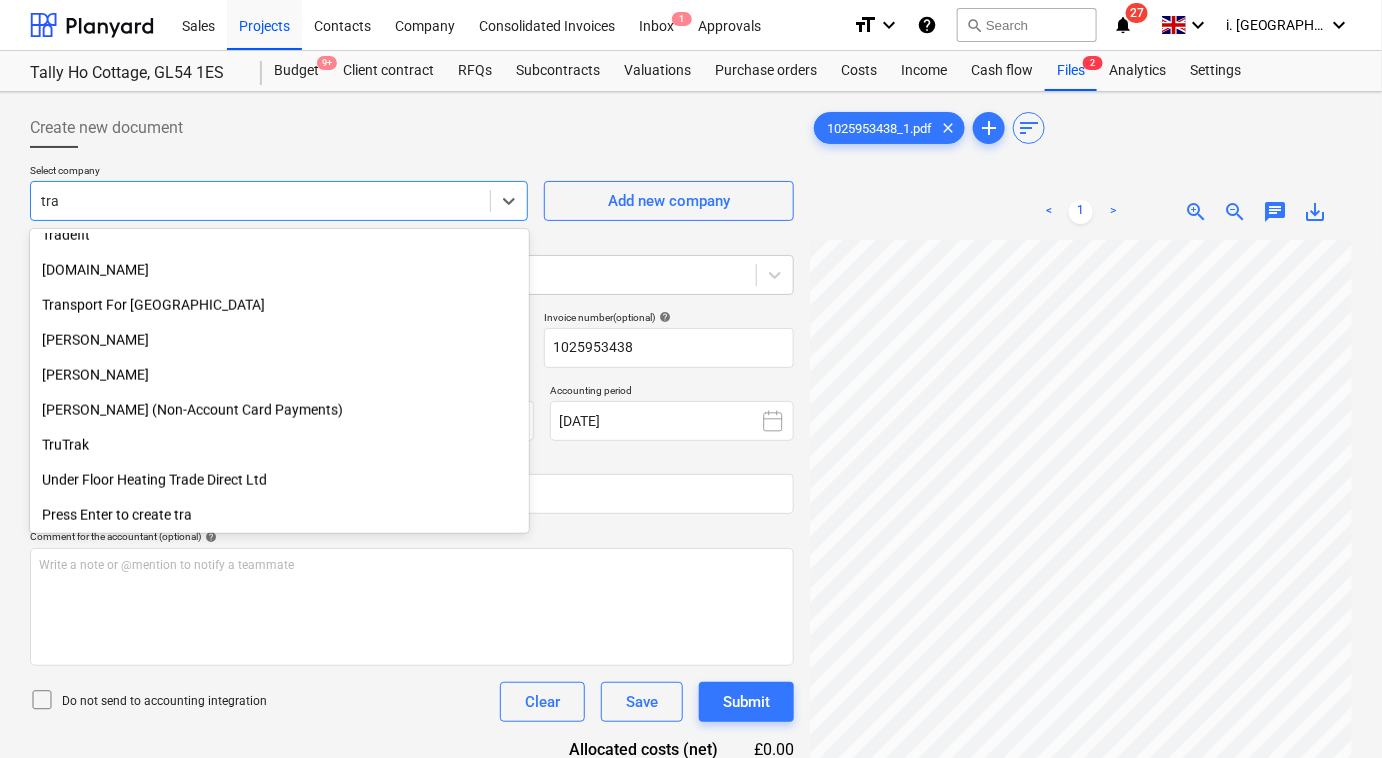 type on "trav" 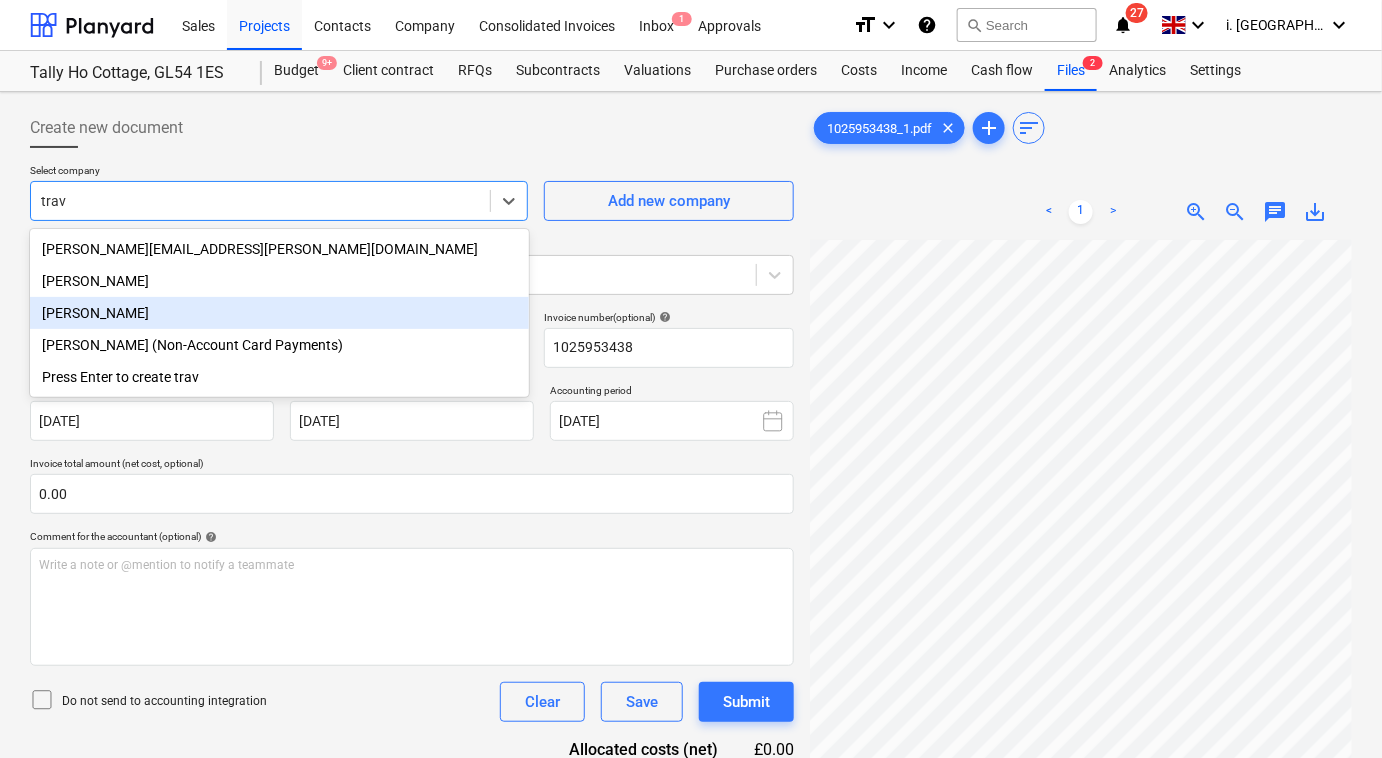 click on "[PERSON_NAME]" at bounding box center (279, 313) 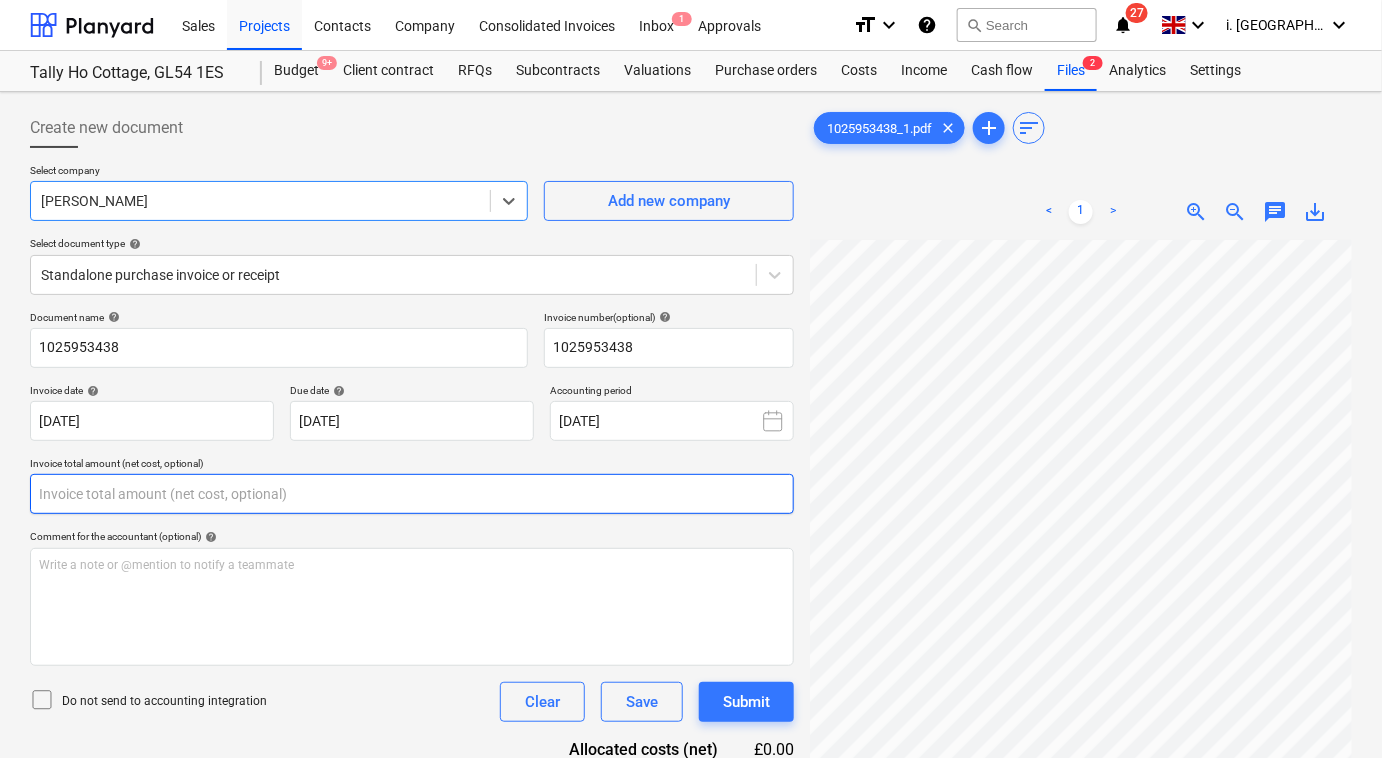 click at bounding box center [412, 494] 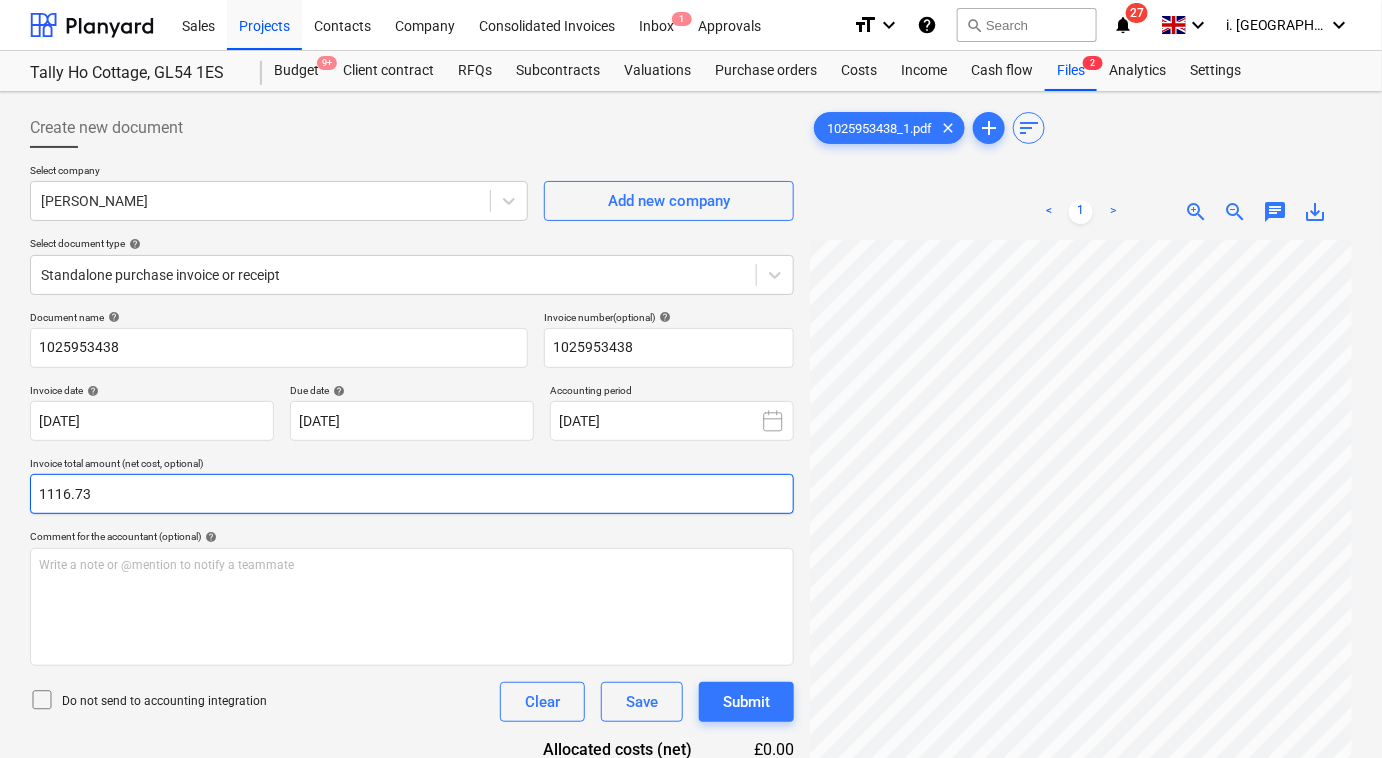 type on "1116.73" 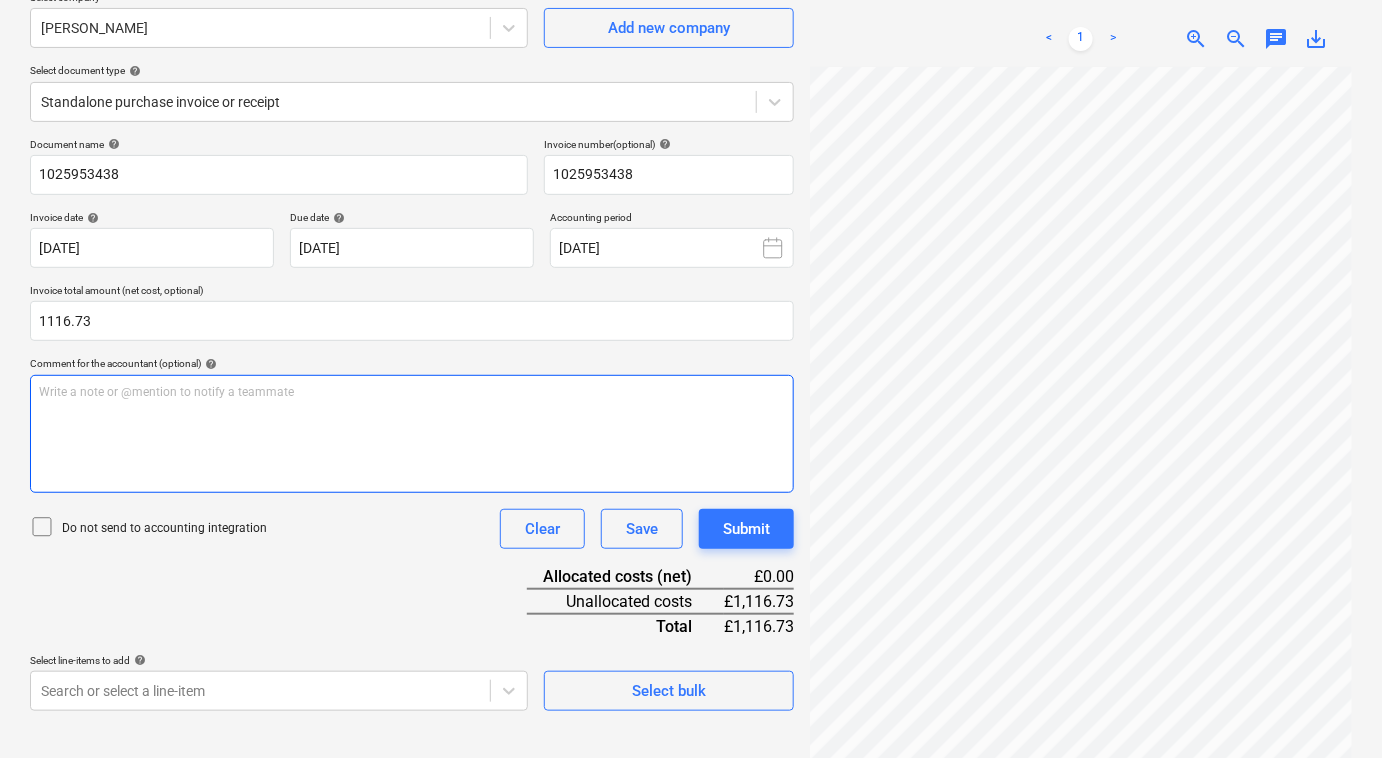 scroll, scrollTop: 199, scrollLeft: 0, axis: vertical 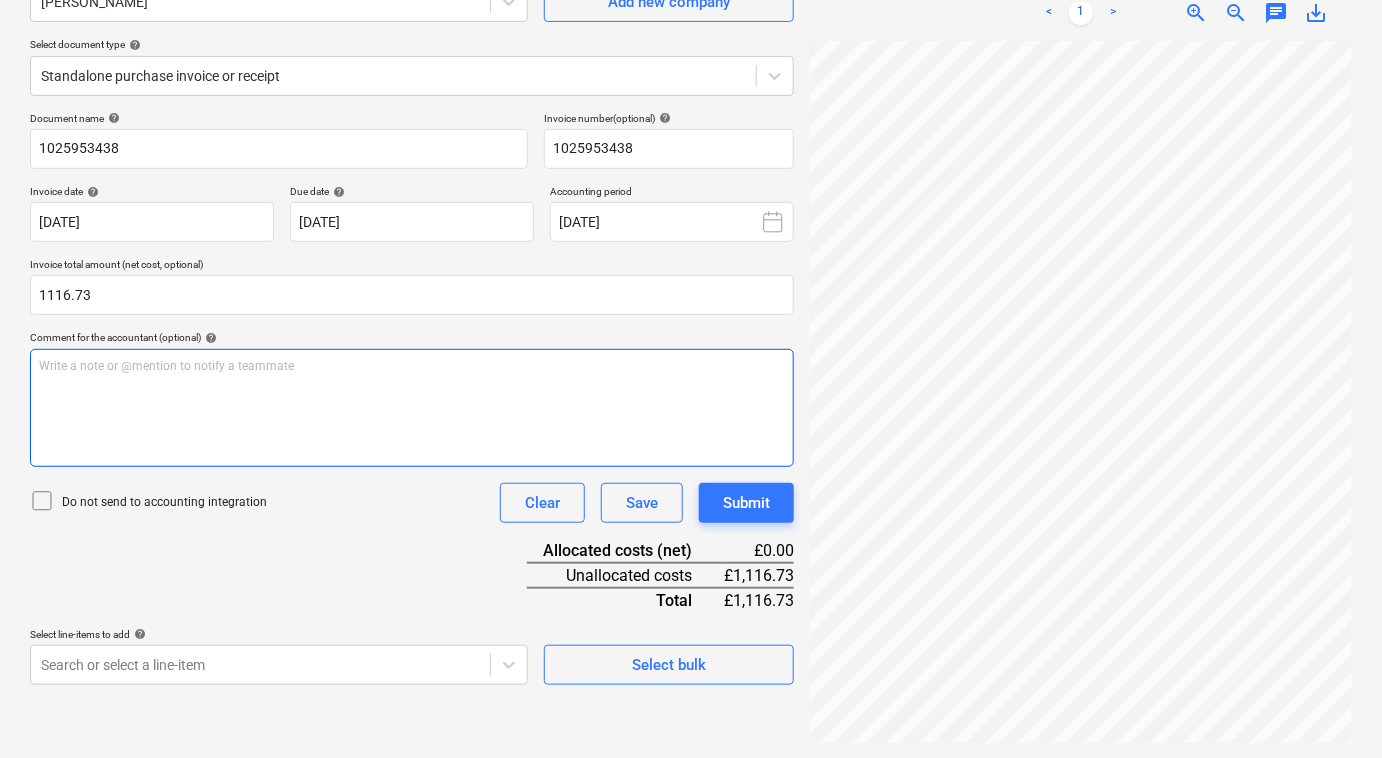 click on "Write a note or @mention to notify a teammate [PERSON_NAME]" at bounding box center [412, 408] 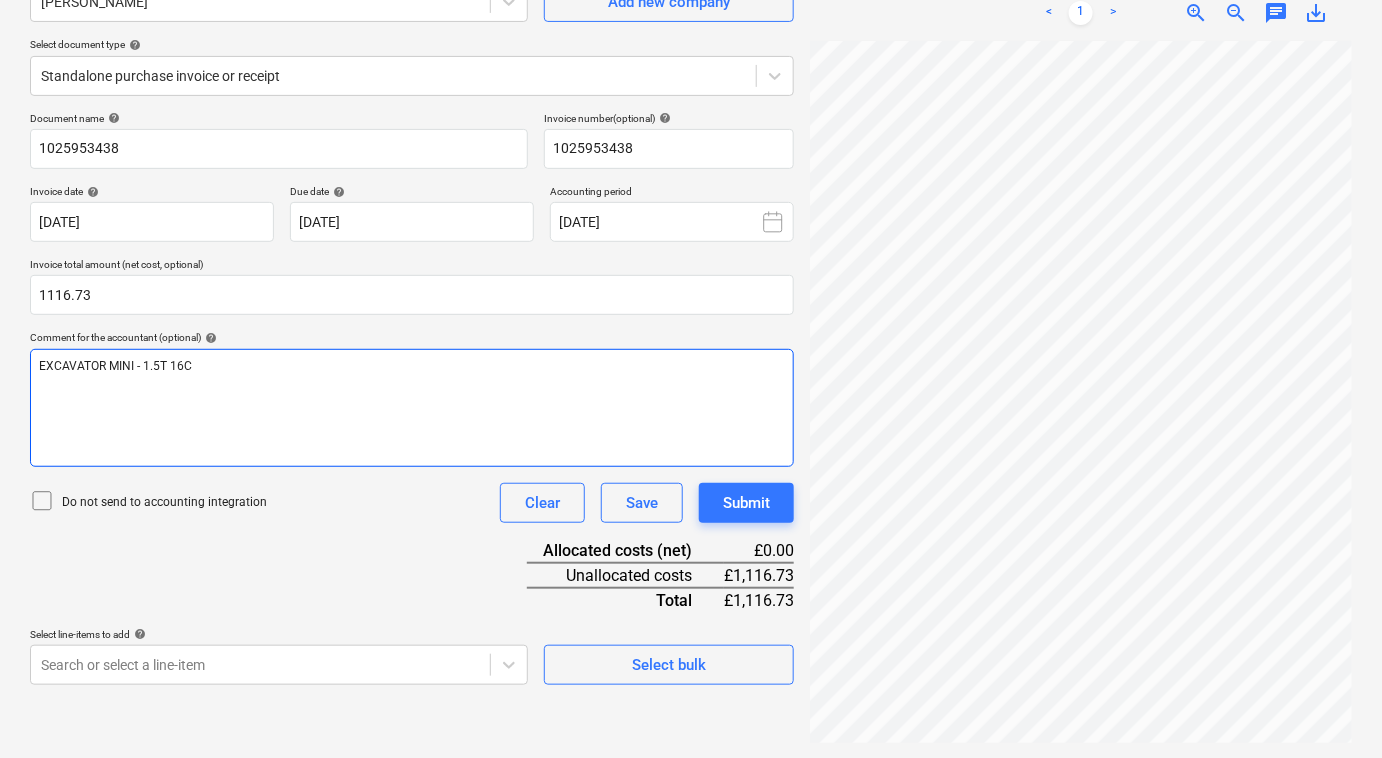 click on "EXCAVATOR MINI - 1.5T 16C" at bounding box center (412, 408) 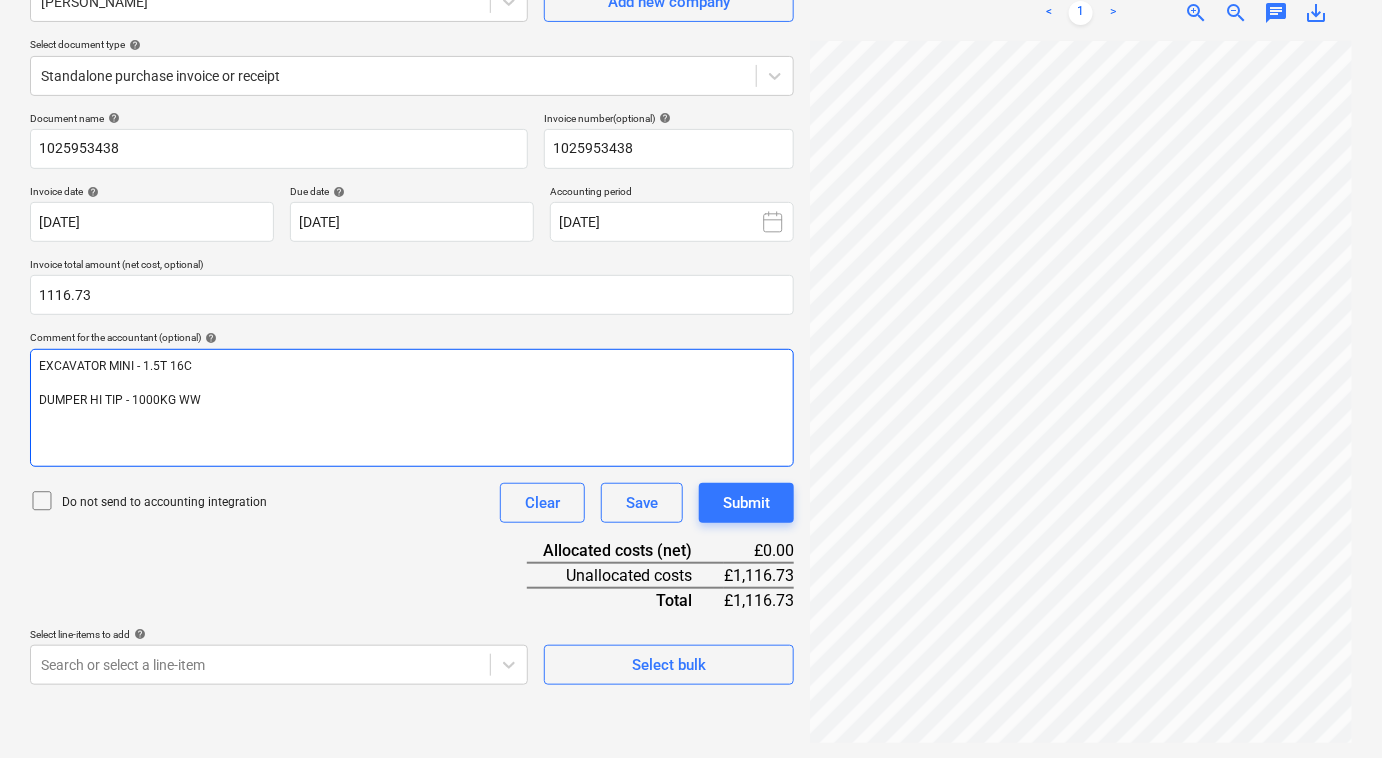 type 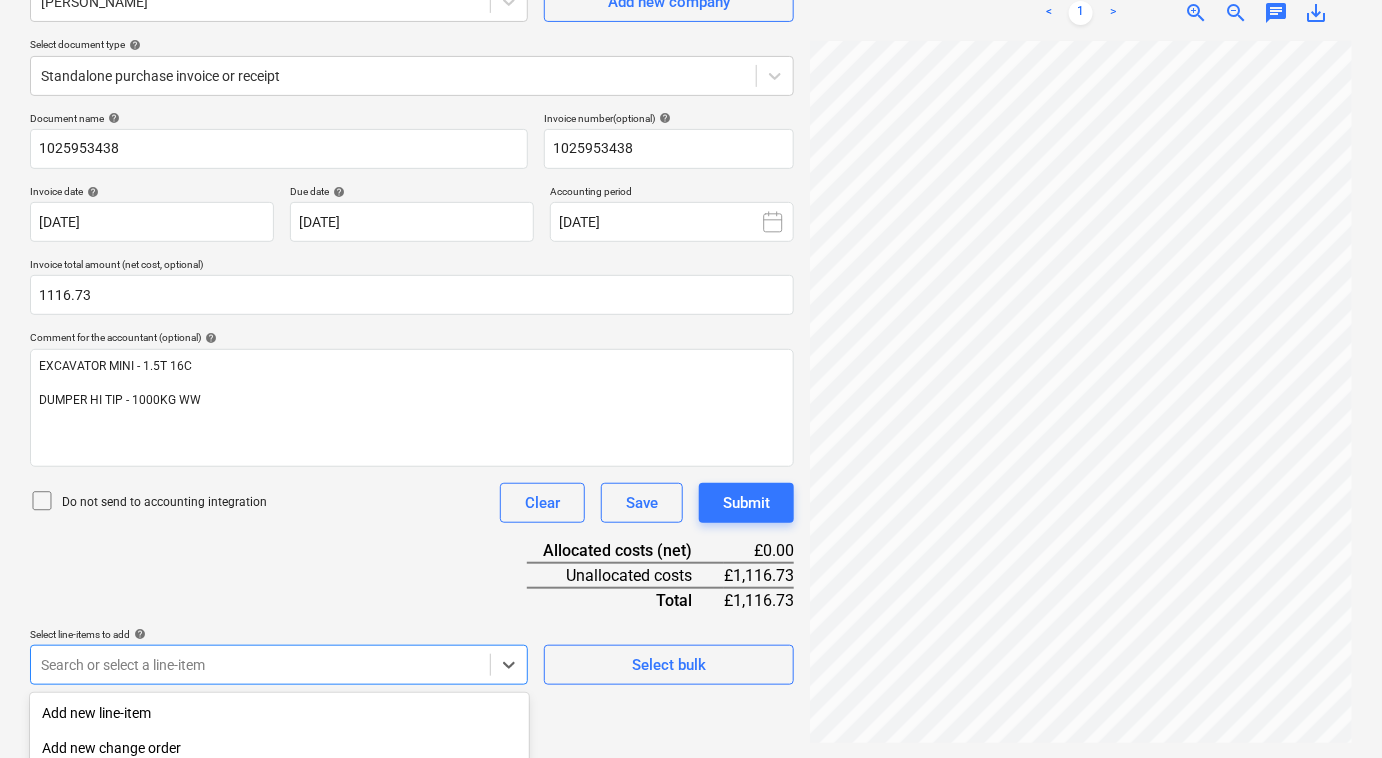 scroll, scrollTop: 437, scrollLeft: 0, axis: vertical 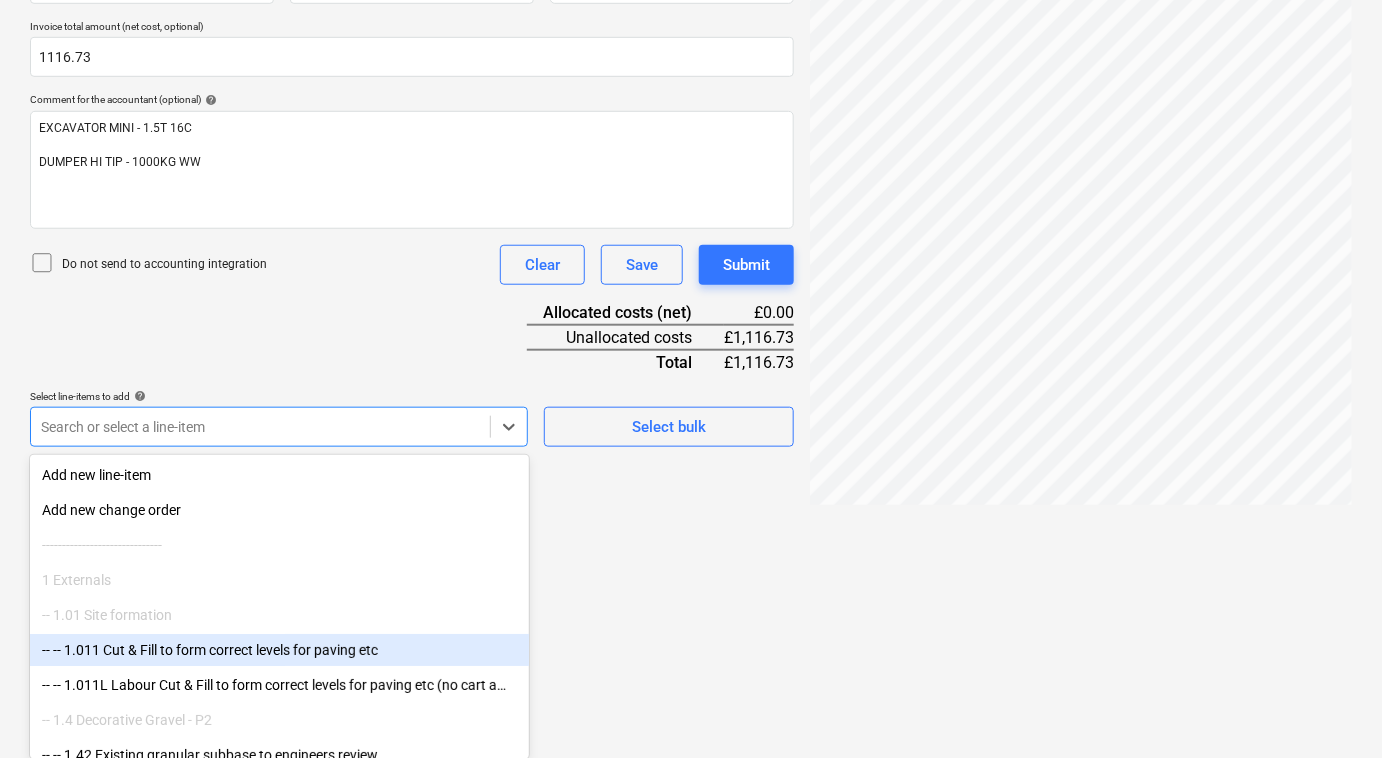 click on "Sales Projects Contacts Company Consolidated Invoices Inbox 1 Approvals format_size keyboard_arrow_down help search Search notifications 27 keyboard_arrow_down i. montvydaite keyboard_arrow_down Tally Ho Cottage, GL54 1ES Budget 9+ Client contract RFQs Subcontracts Valuations Purchase orders Costs Income Cash flow Files 2 Analytics Settings Create new document Select company [PERSON_NAME]   Add new company Select document type help Standalone purchase invoice or receipt Document name help 1025953438 Invoice number  (optional) help 1025953438 Invoice date help [DATE] [DATE] Press the down arrow key to interact with the calendar and
select a date. Press the question mark key to get the keyboard shortcuts for changing dates. Due date help [DATE] 15.09.2025 Press the down arrow key to interact with the calendar and
select a date. Press the question mark key to get the keyboard shortcuts for changing dates. Accounting period [DATE] Invoice total amount (net cost, optional) 1116.73 help" at bounding box center (691, -58) 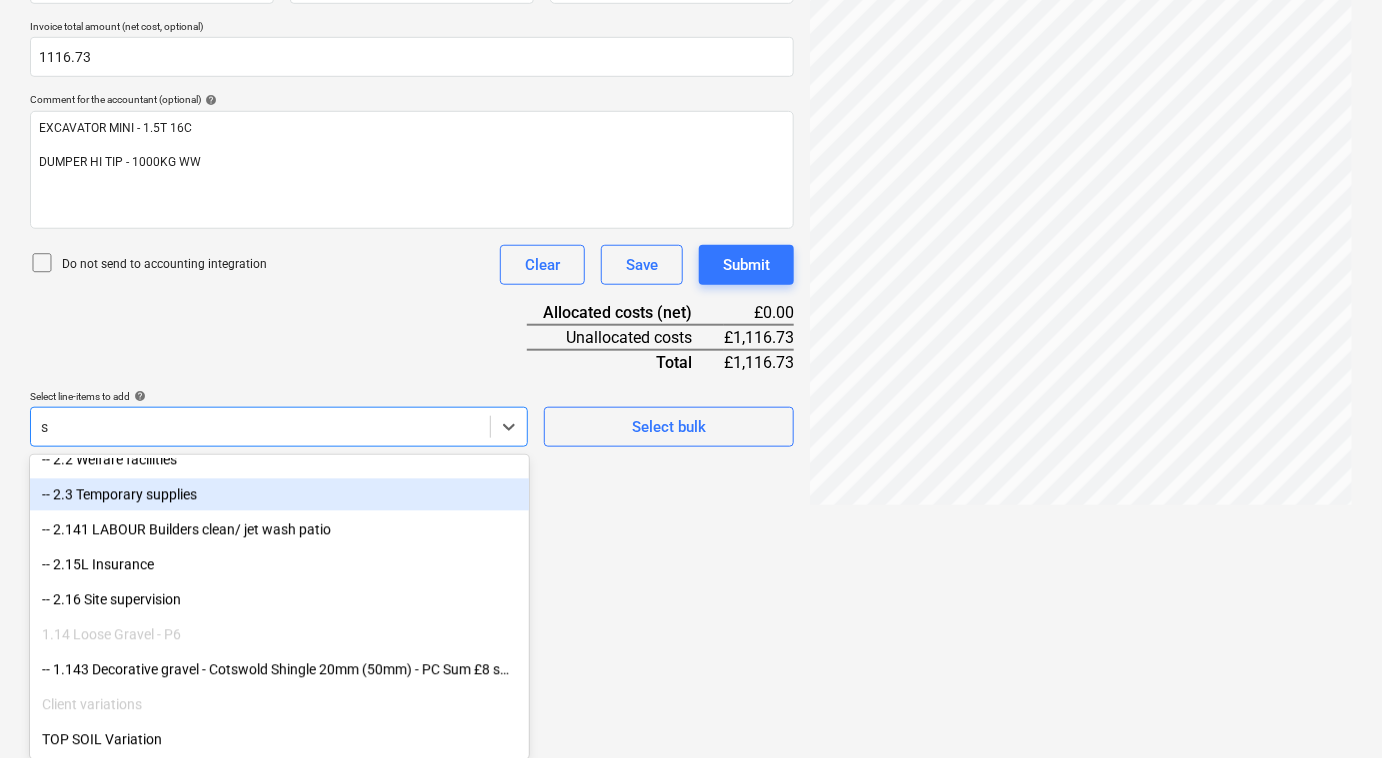 scroll, scrollTop: 1659, scrollLeft: 0, axis: vertical 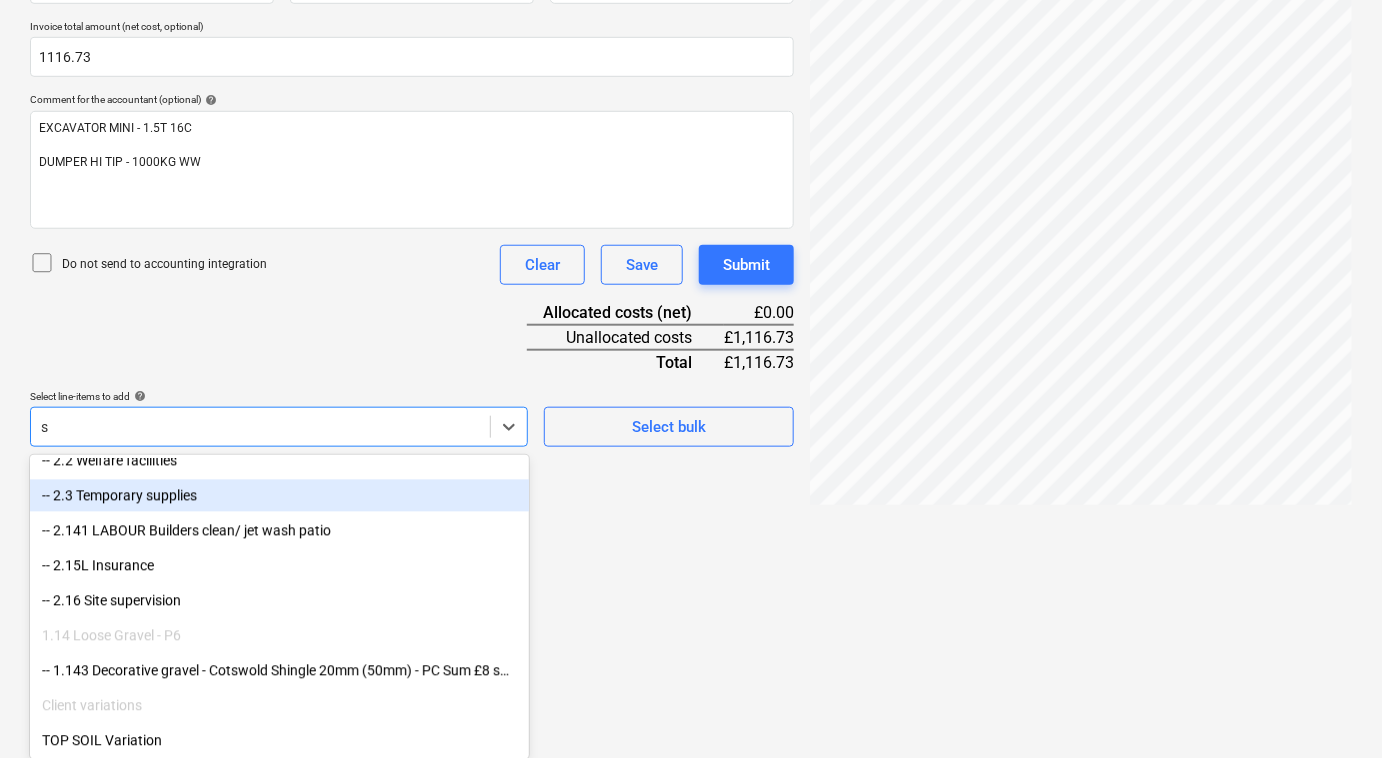 type on "sm" 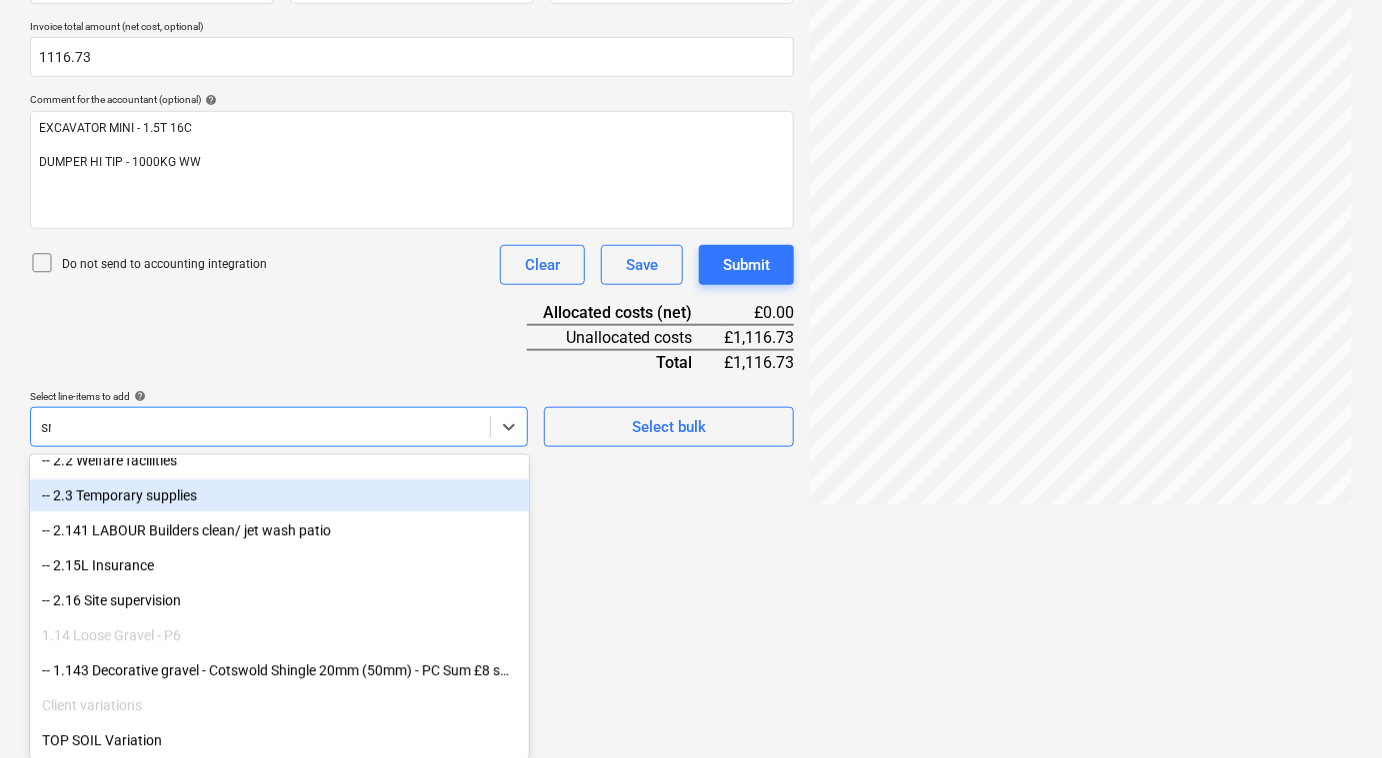 scroll, scrollTop: 206, scrollLeft: 0, axis: vertical 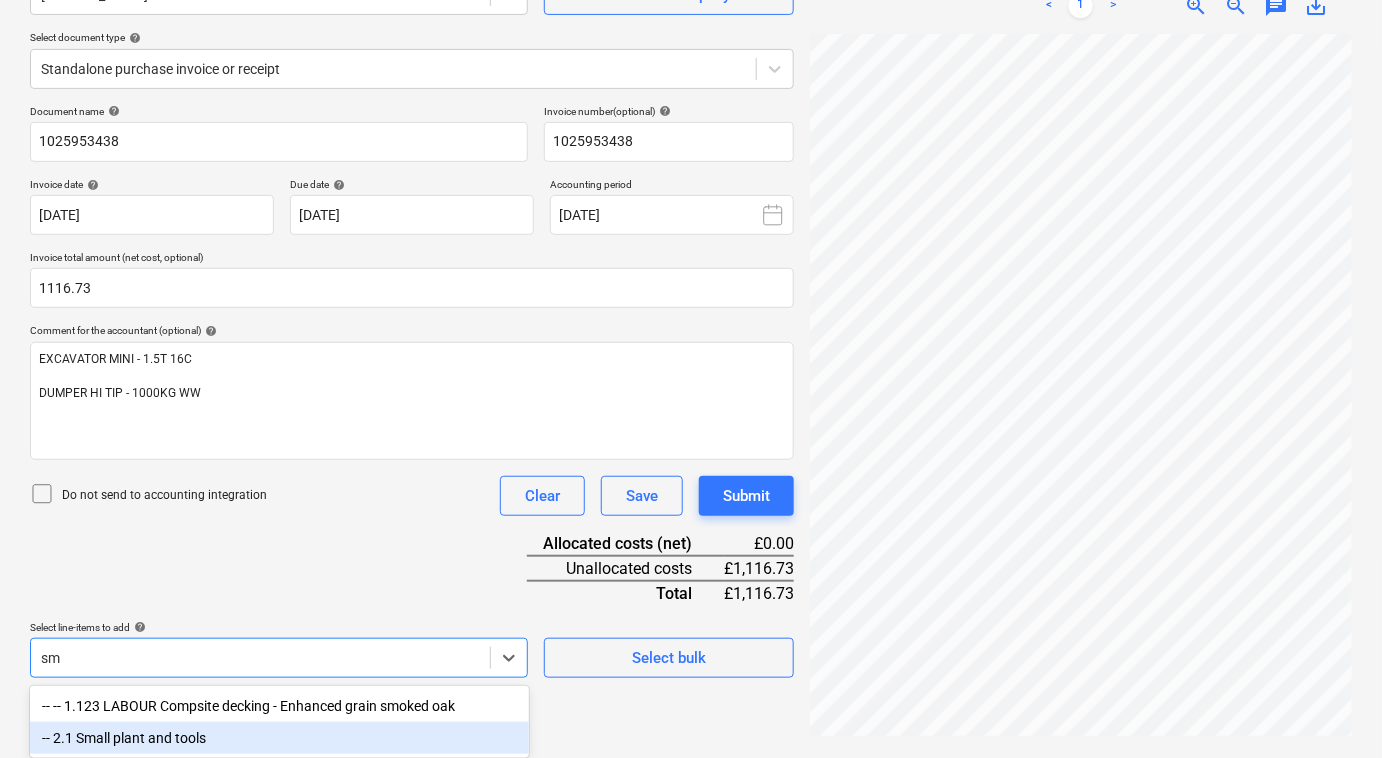 click on "--  2.1 Small plant and tools" at bounding box center (279, 738) 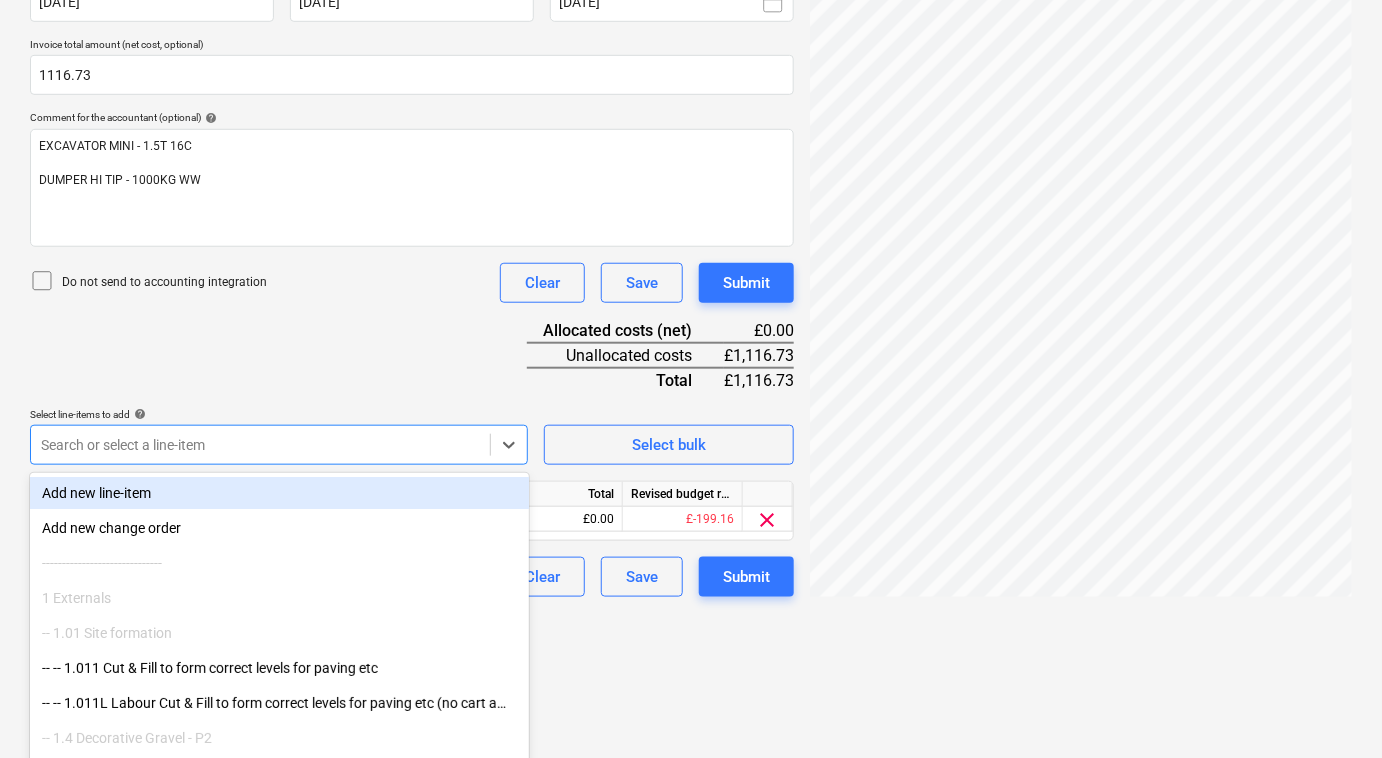 scroll, scrollTop: 437, scrollLeft: 0, axis: vertical 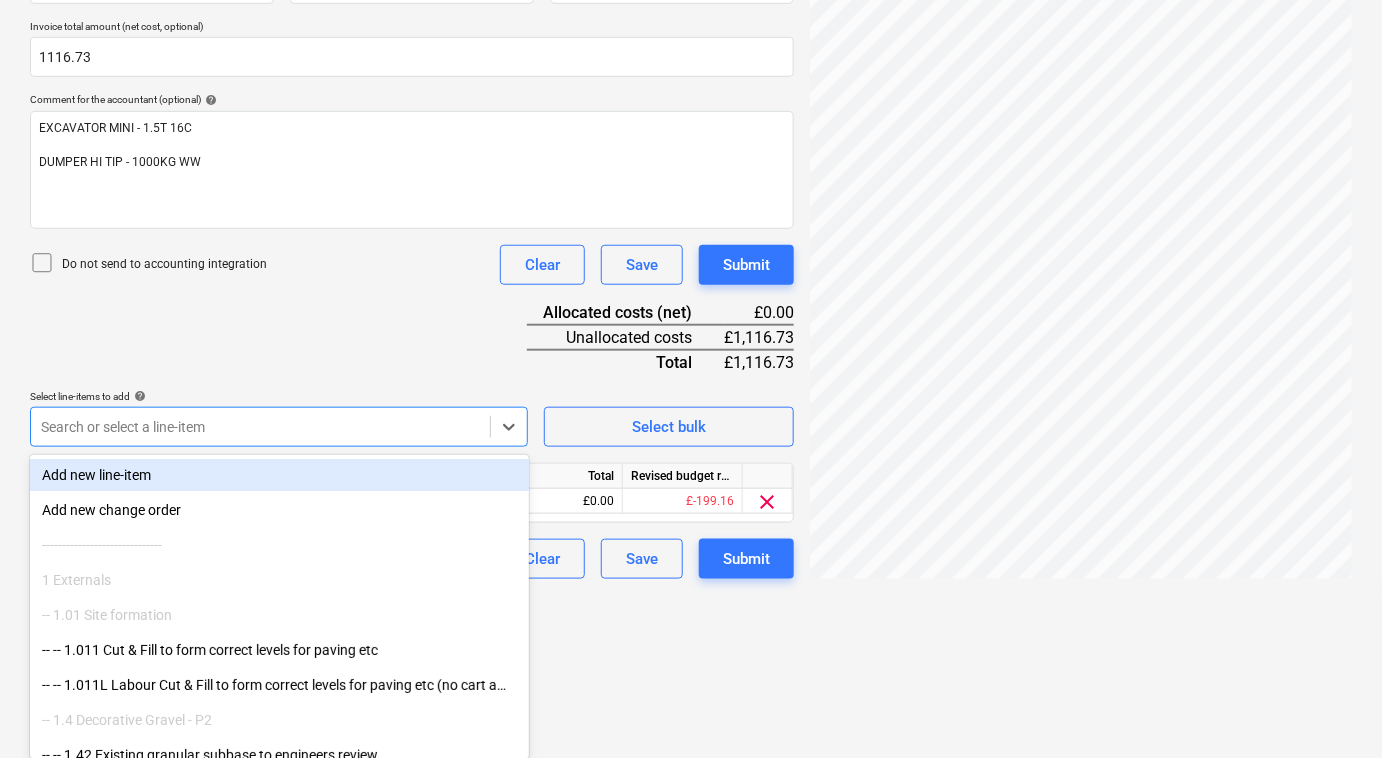click on "Document name help 1025953438 Invoice number  (optional) help 1025953438 Invoice date help [DATE] [DATE] Press the down arrow key to interact with the calendar and
select a date. Press the question mark key to get the keyboard shortcuts for changing dates. Due date help [DATE] 15.09.2025 Press the down arrow key to interact with the calendar and
select a date. Press the question mark key to get the keyboard shortcuts for changing dates. Accounting period [DATE] Invoice total amount (net cost, optional) 1116.73 Comment for the accountant (optional) help EXCAVATOR MINI - 1.5T 16C ﻿ DUMPER HI TIP - 1000KG WW Do not send to accounting integration Clear Save Submit Allocated costs (net) £0.00 Unallocated costs £1,116.73 Total £1,116.73 Select line-items to add help option --  2.1 Small plant and tools, selected. Search or select a line-item Select bulk Line-item name Unit Quantity Unit price Total Revised budget remaining 2.1 Small plant and tools 0.00 0.00 £0.00 £-199.16 clear Clear" at bounding box center [412, 226] 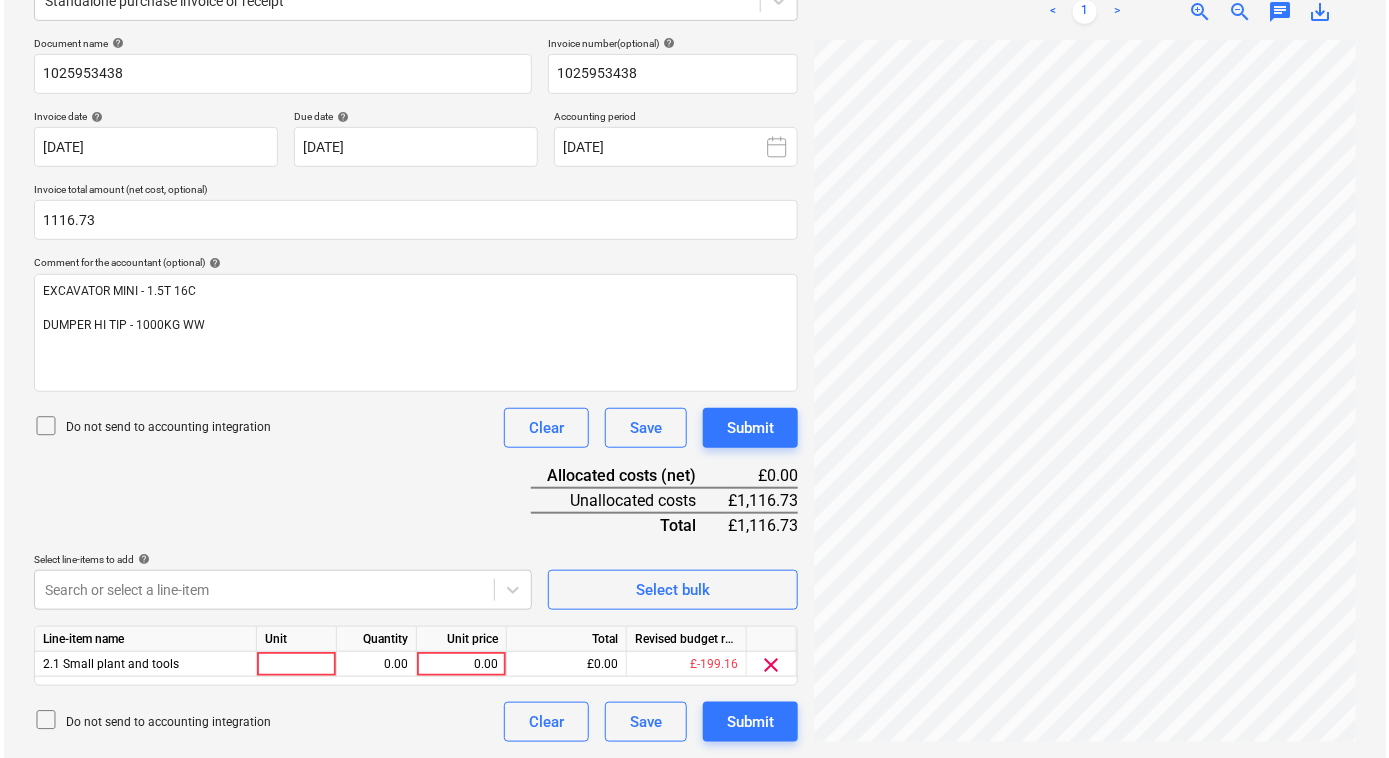 scroll, scrollTop: 273, scrollLeft: 0, axis: vertical 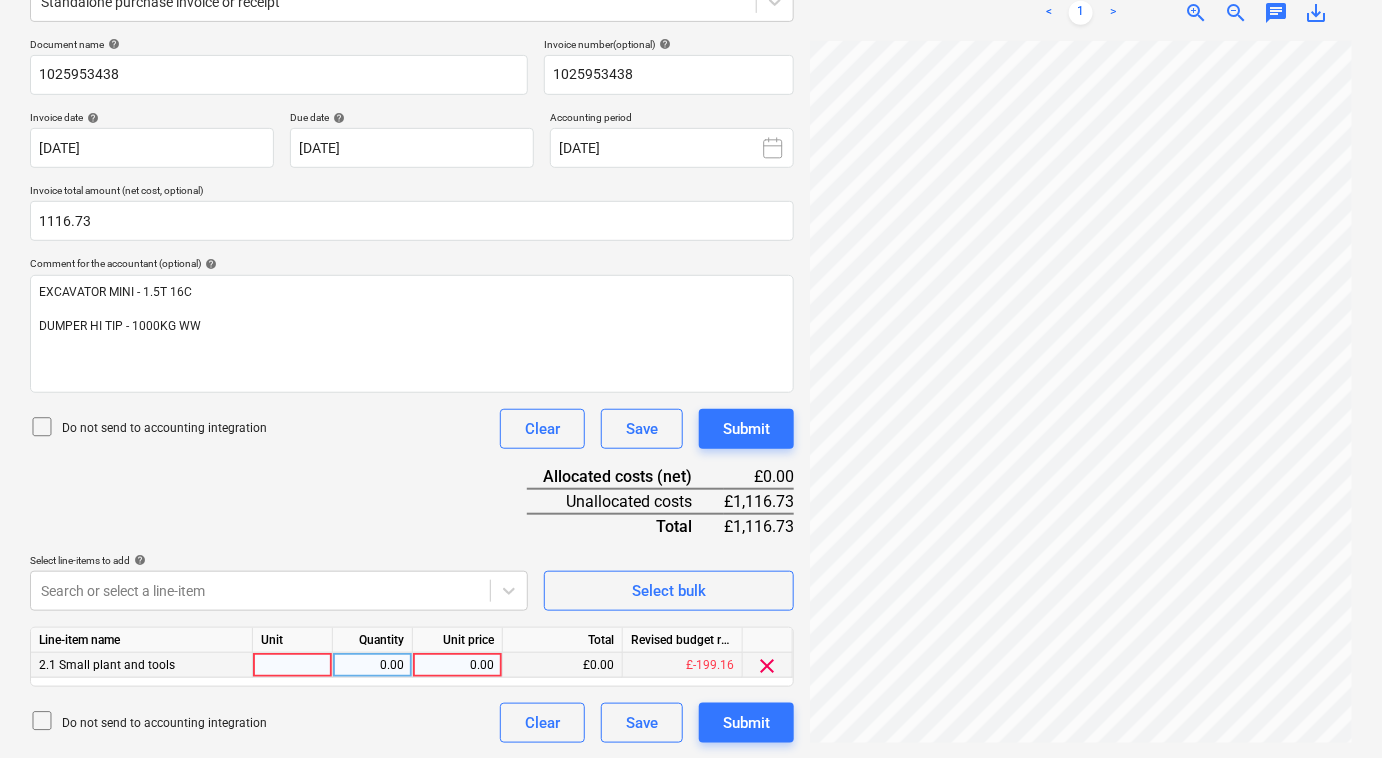 click at bounding box center (293, 665) 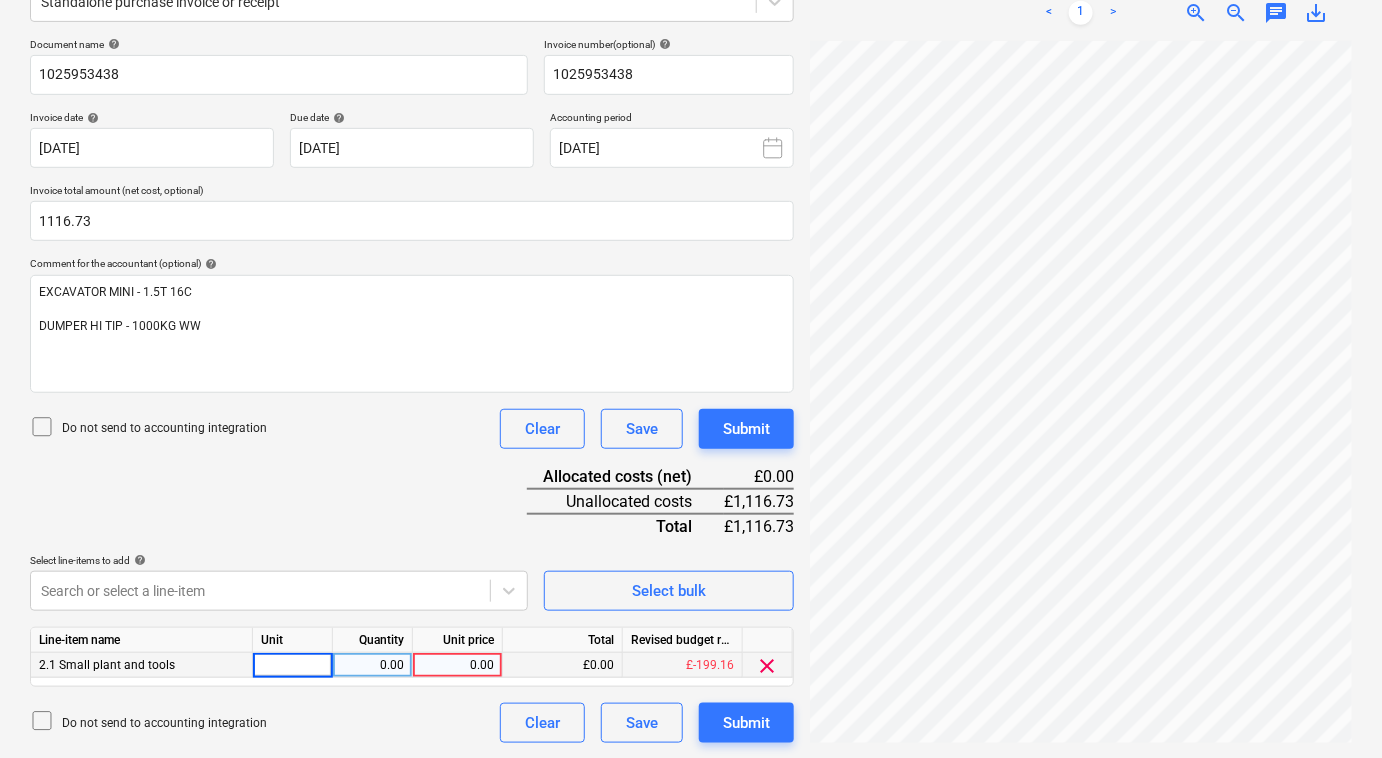 type on "1" 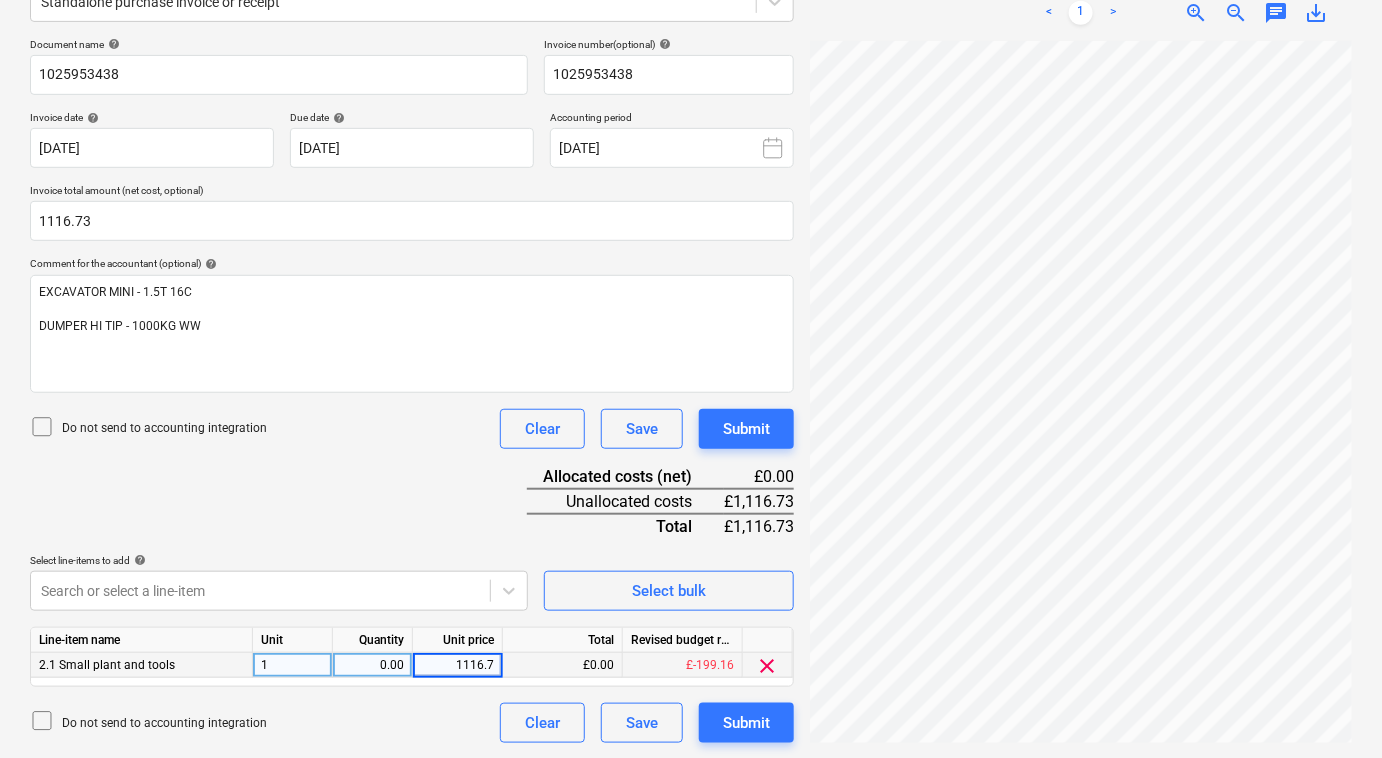 type on "1116.73" 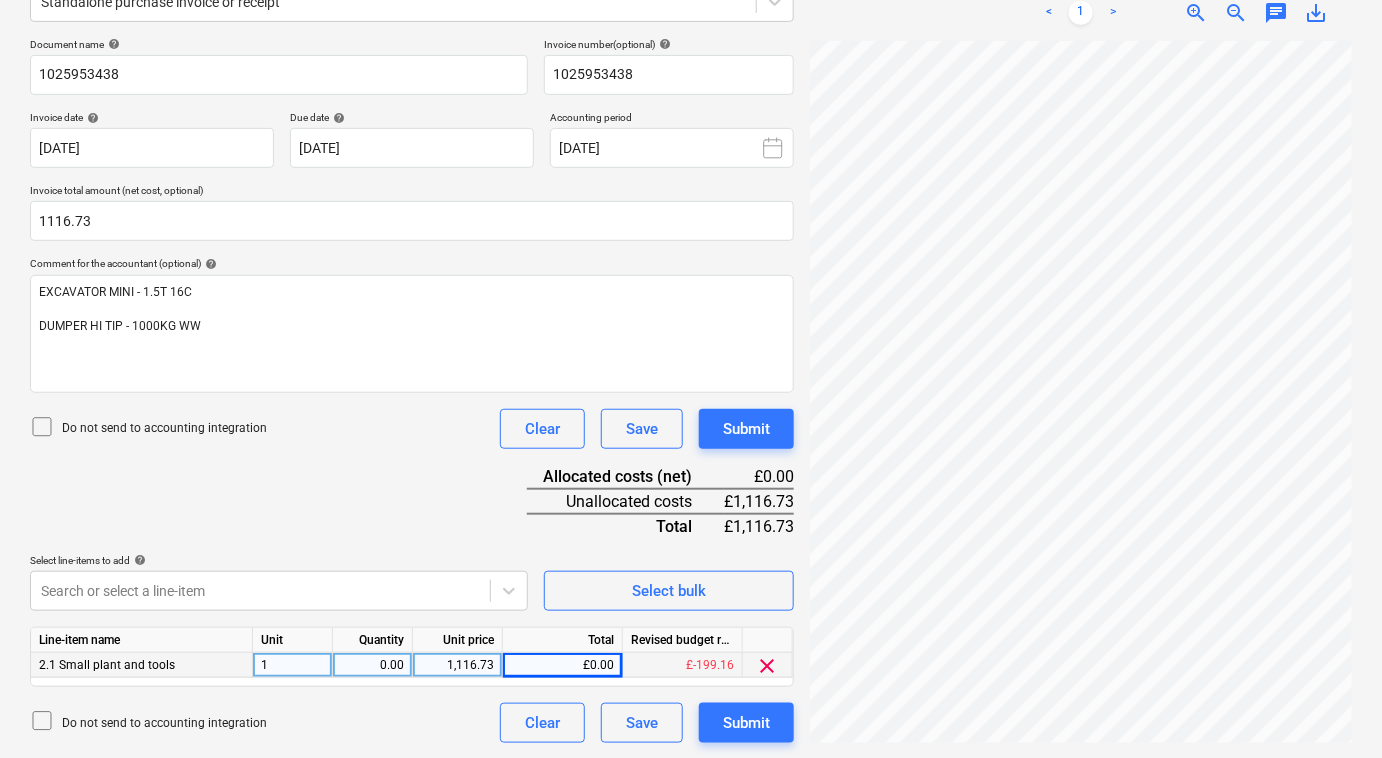 click on "0.00" at bounding box center [372, 665] 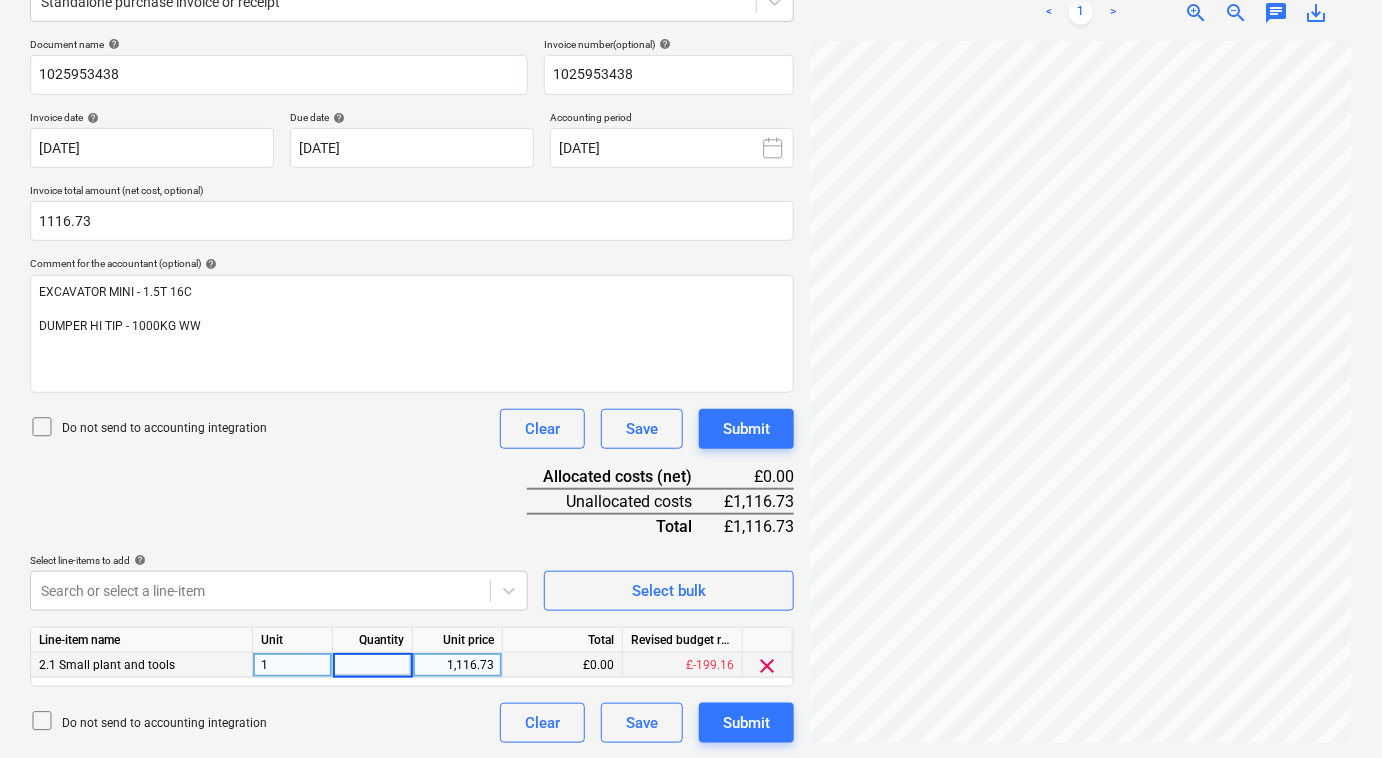type on "1" 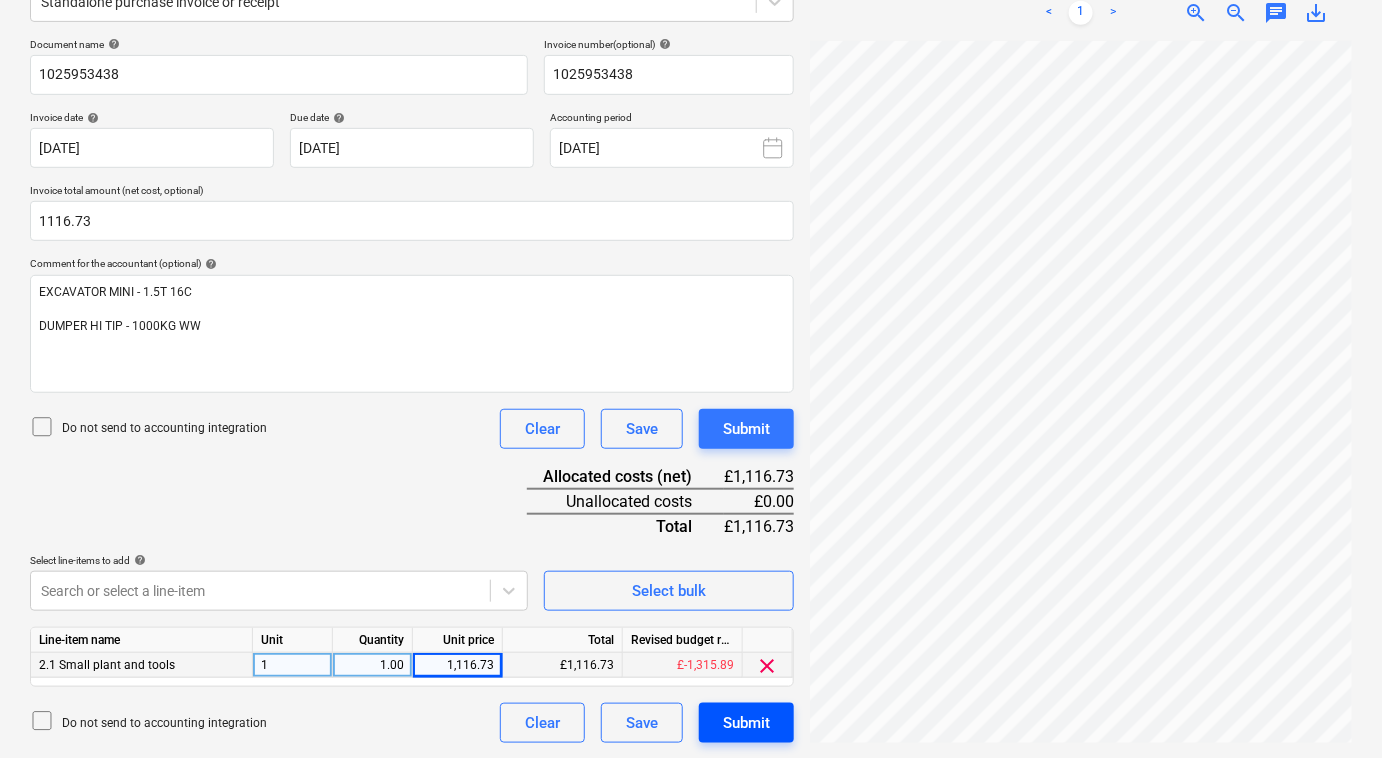click on "Submit" at bounding box center [746, 723] 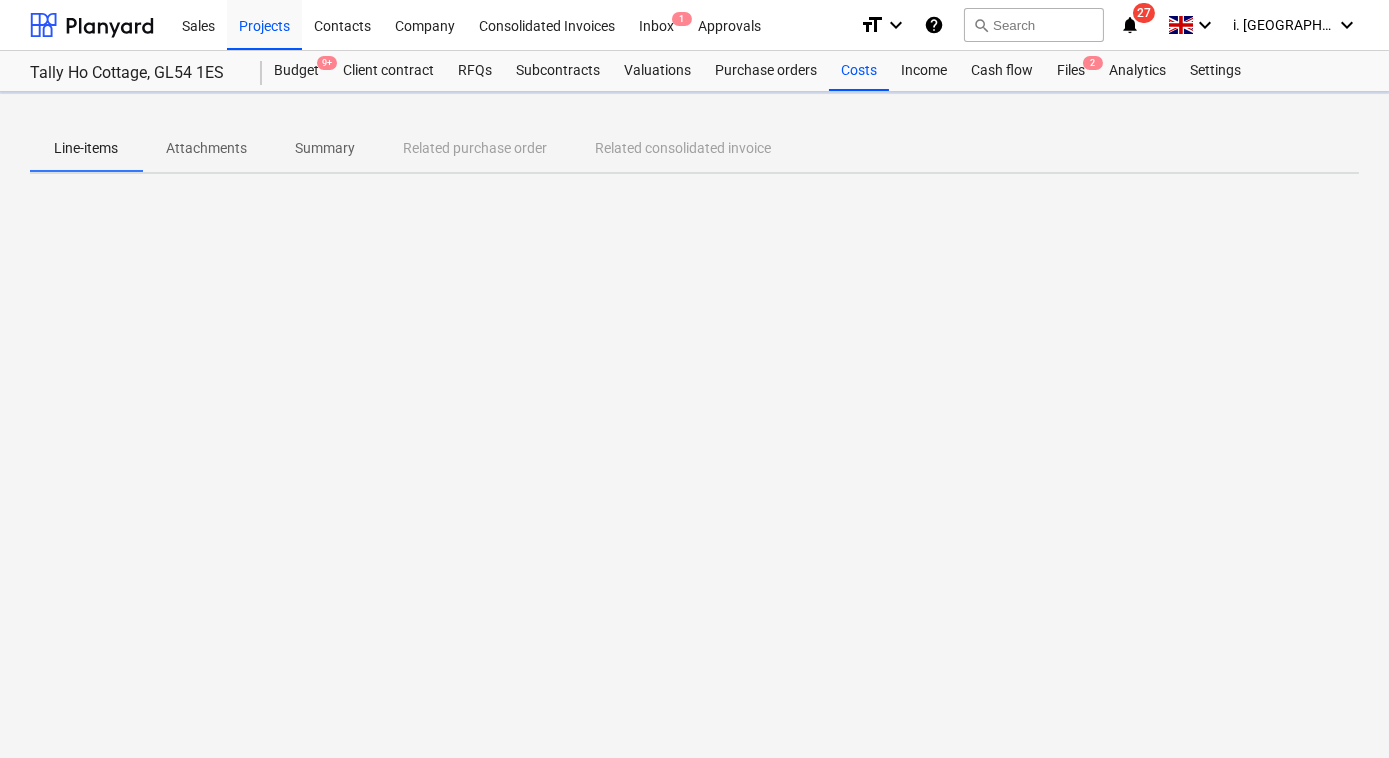 scroll, scrollTop: 0, scrollLeft: 0, axis: both 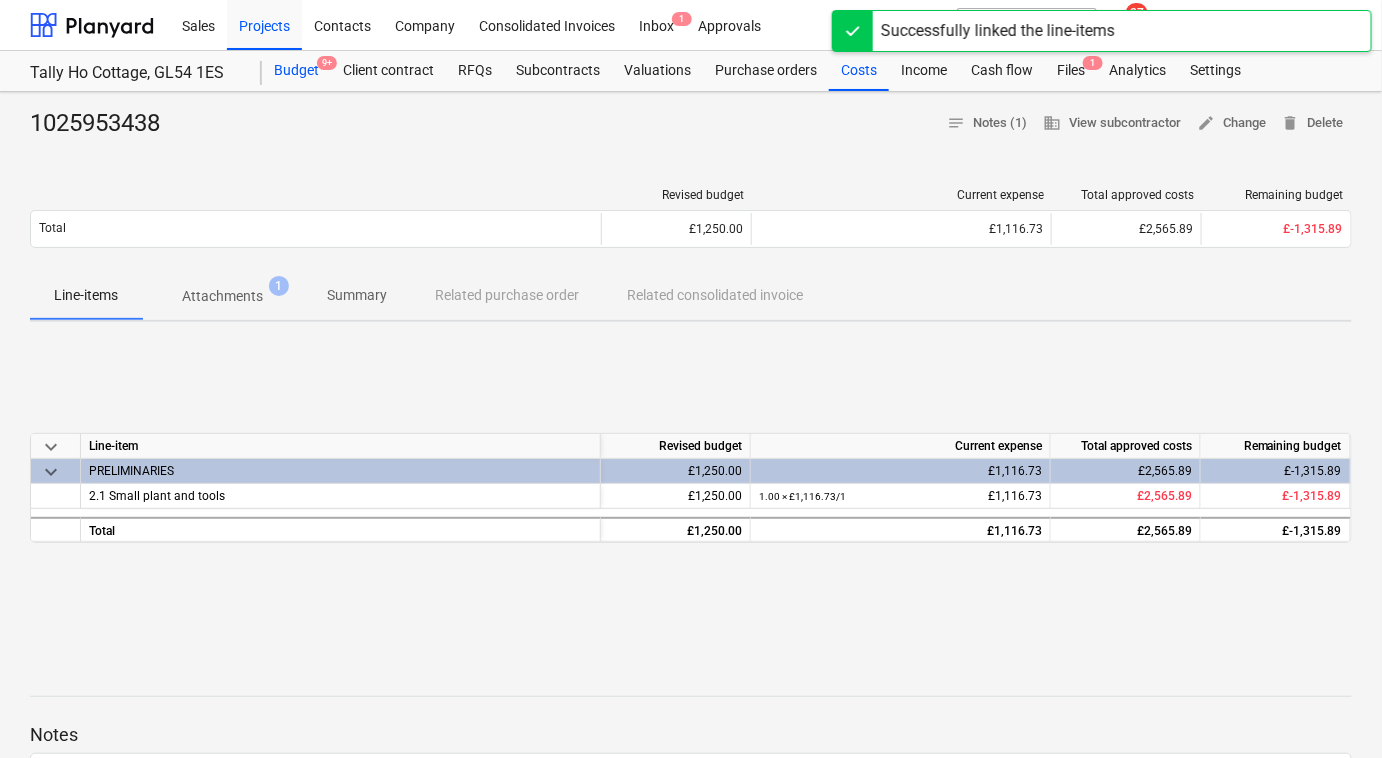 click on "Budget 9+" at bounding box center (296, 71) 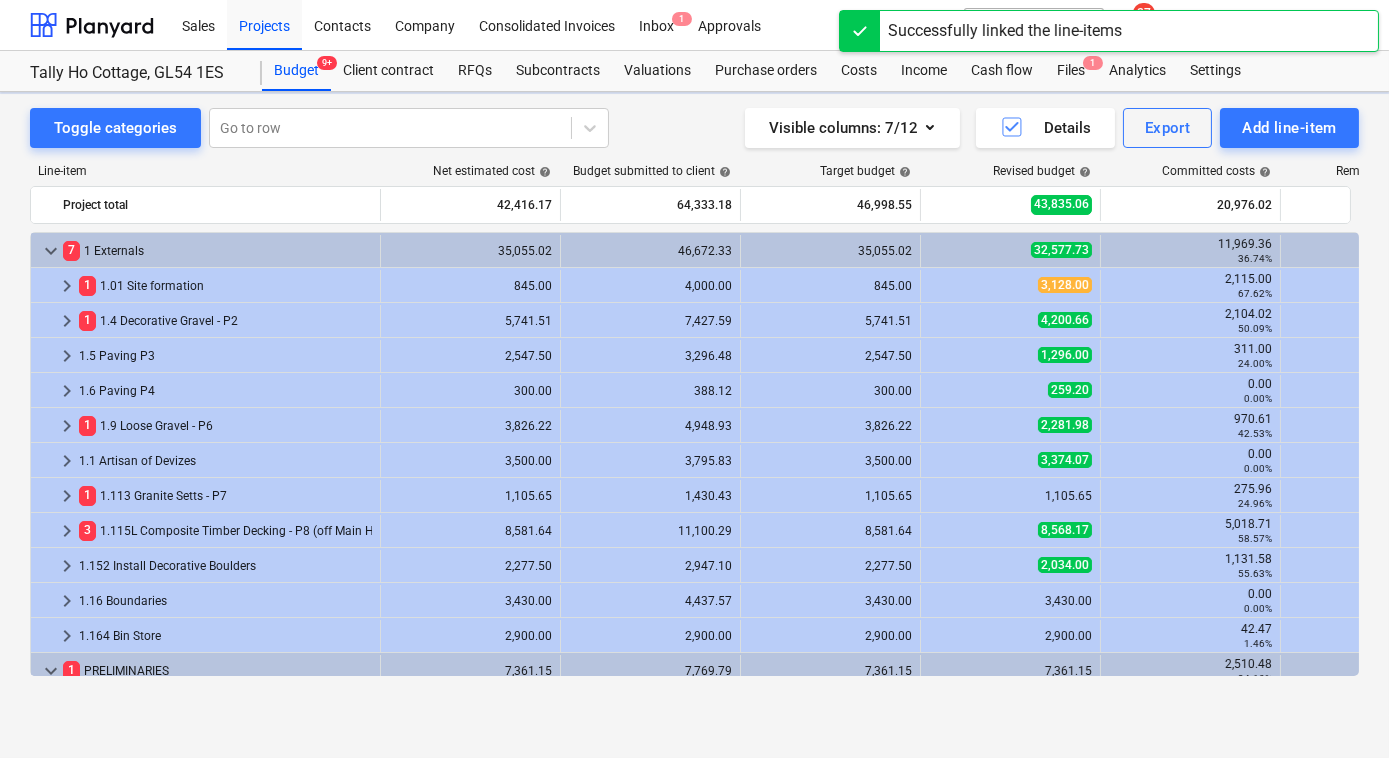 scroll, scrollTop: 115, scrollLeft: 0, axis: vertical 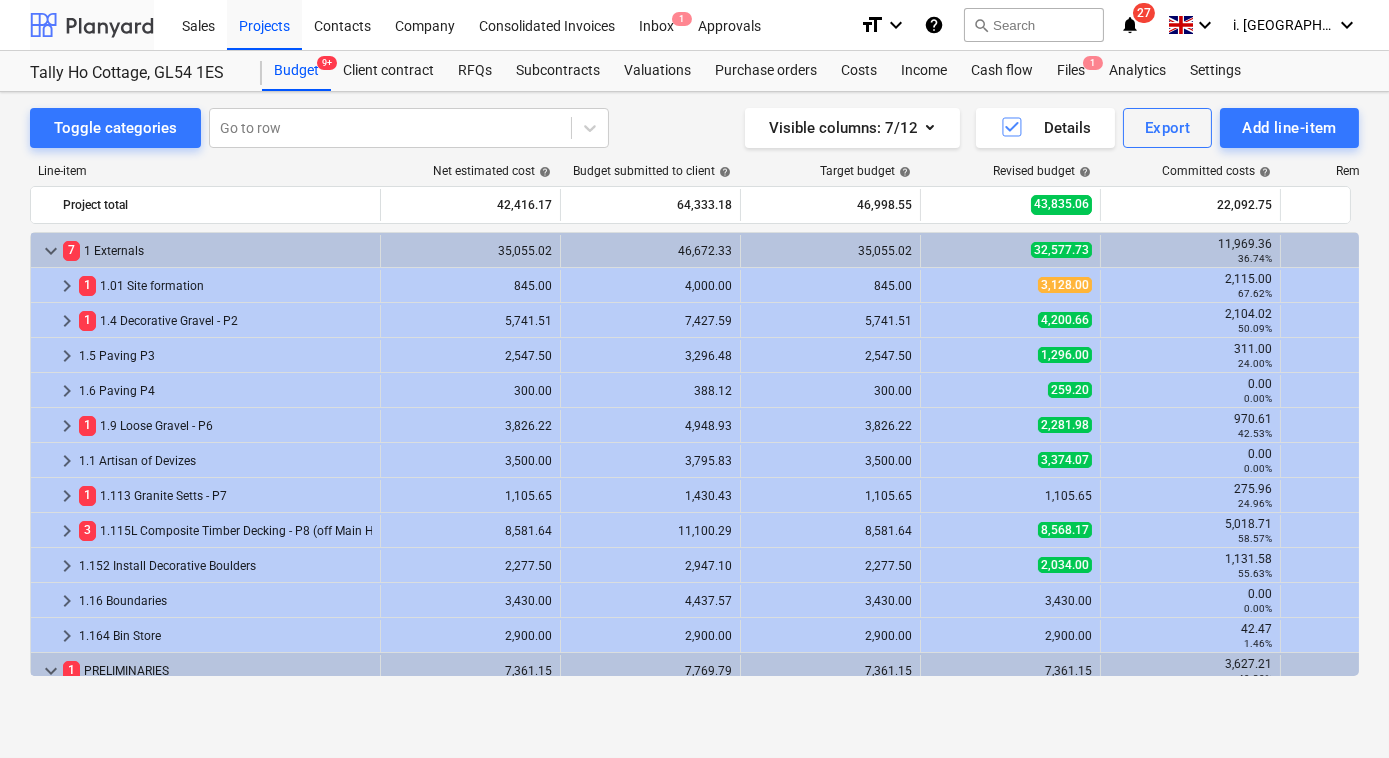 click at bounding box center [92, 25] 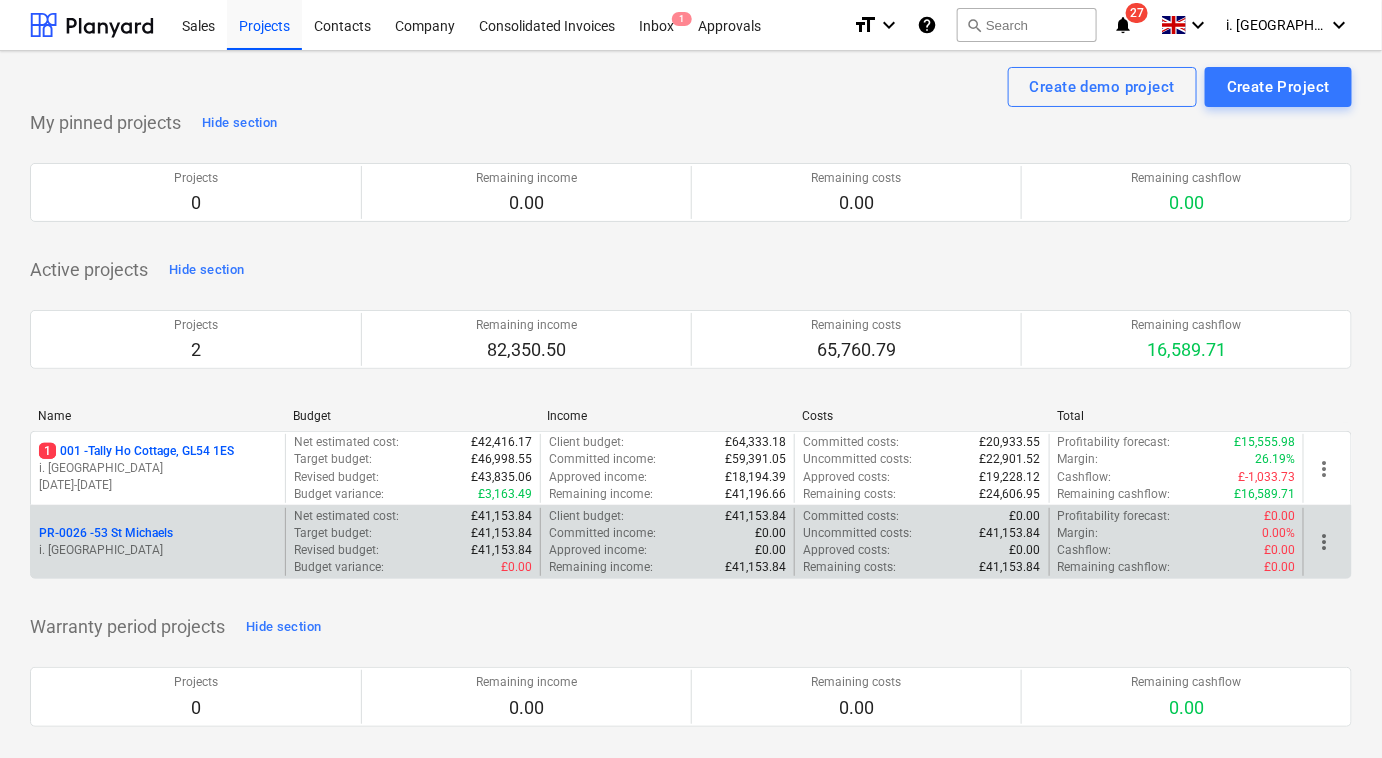drag, startPoint x: 364, startPoint y: 538, endPoint x: 370, endPoint y: 550, distance: 13.416408 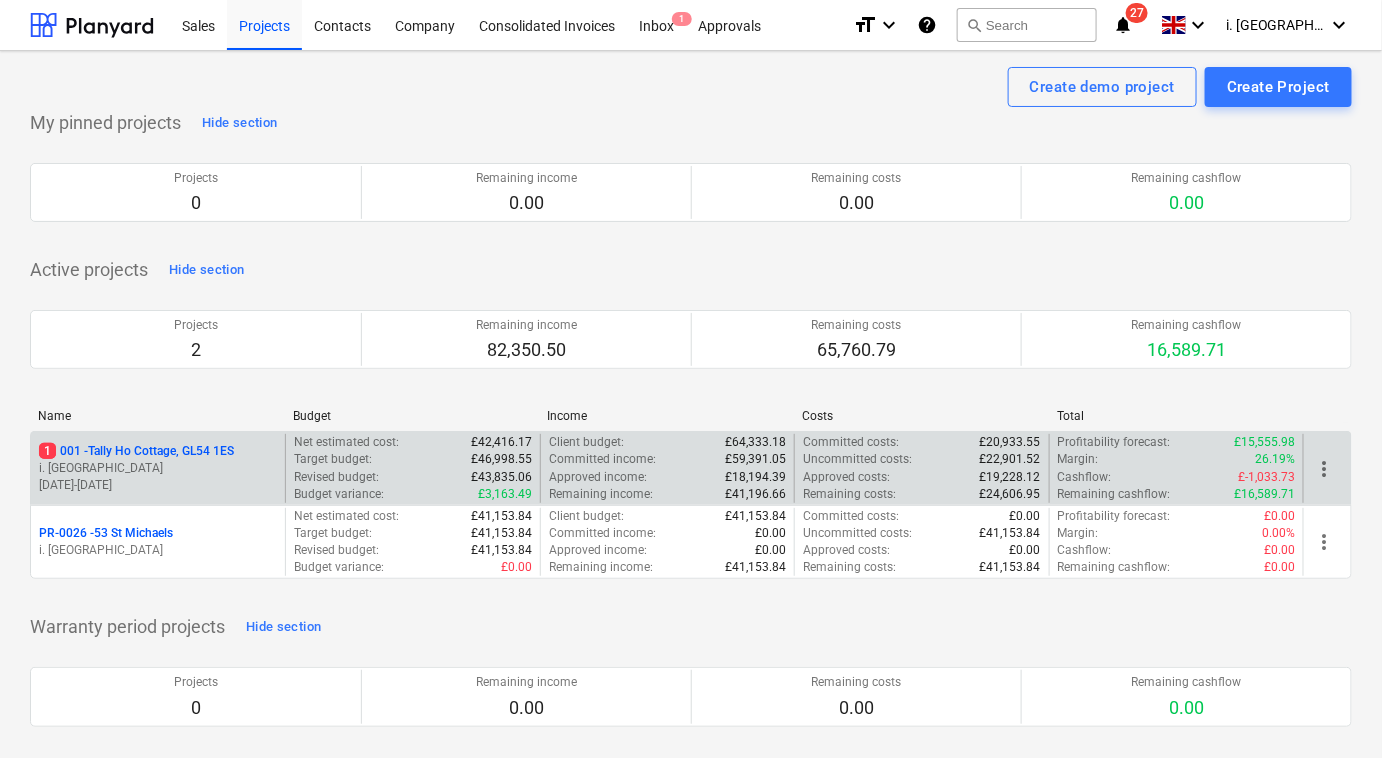 click on "1  001 -  Tally Ho Cottage, GL54 1ES" at bounding box center [136, 451] 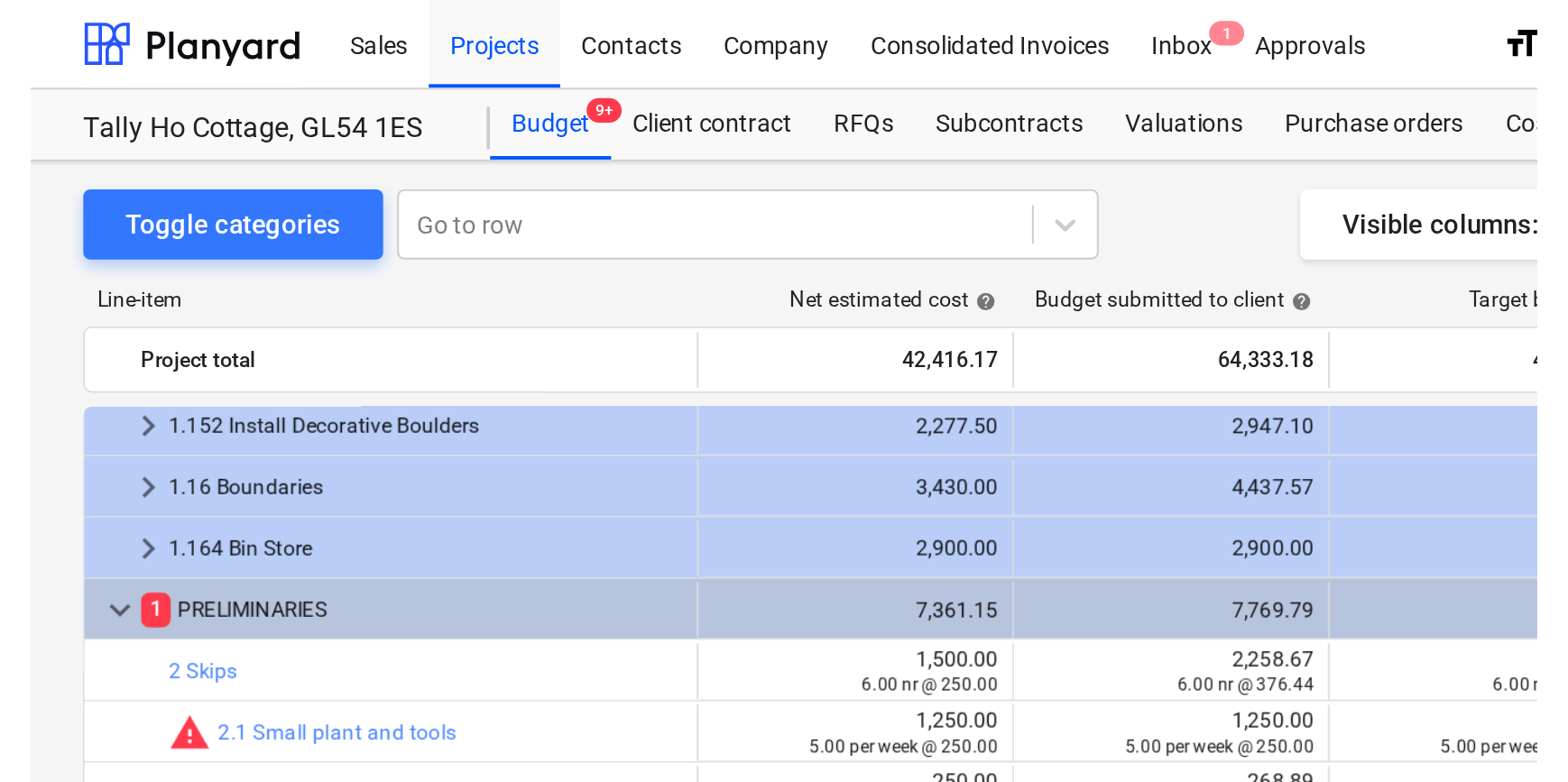 scroll, scrollTop: 291, scrollLeft: 0, axis: vertical 